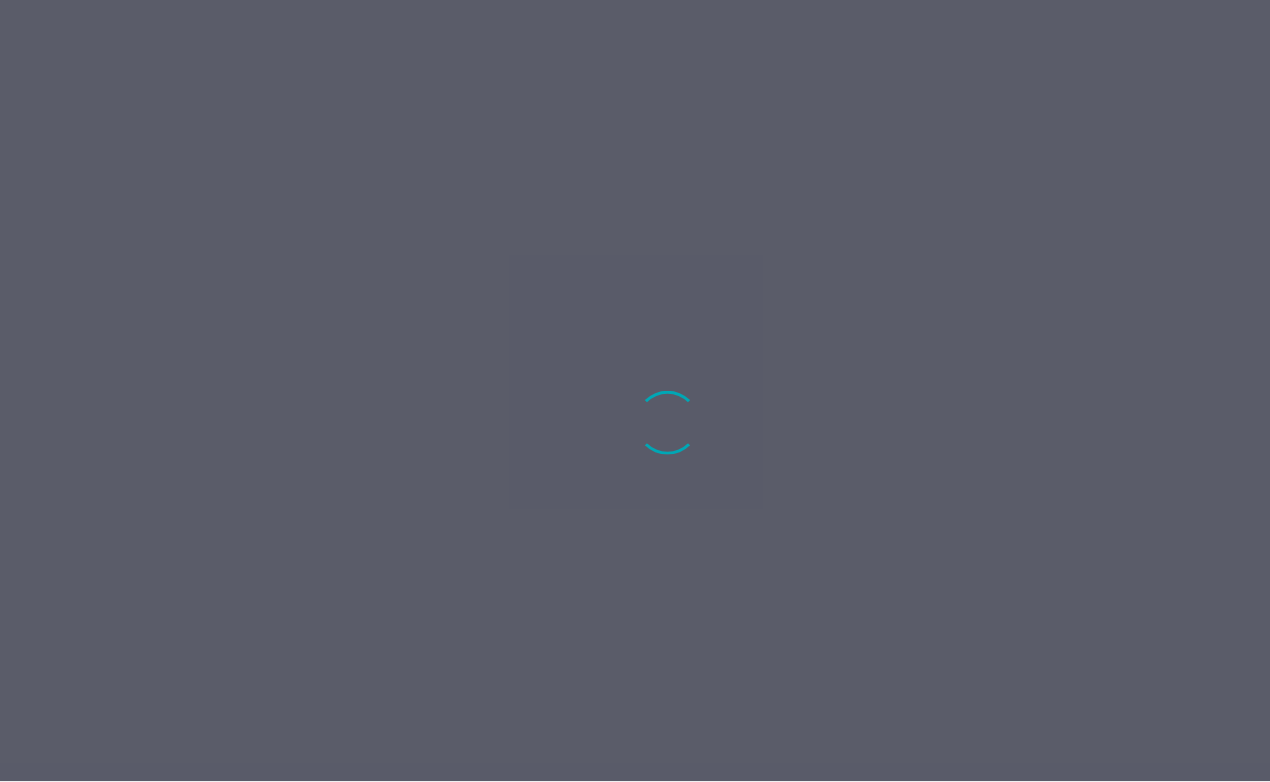 scroll, scrollTop: 0, scrollLeft: 0, axis: both 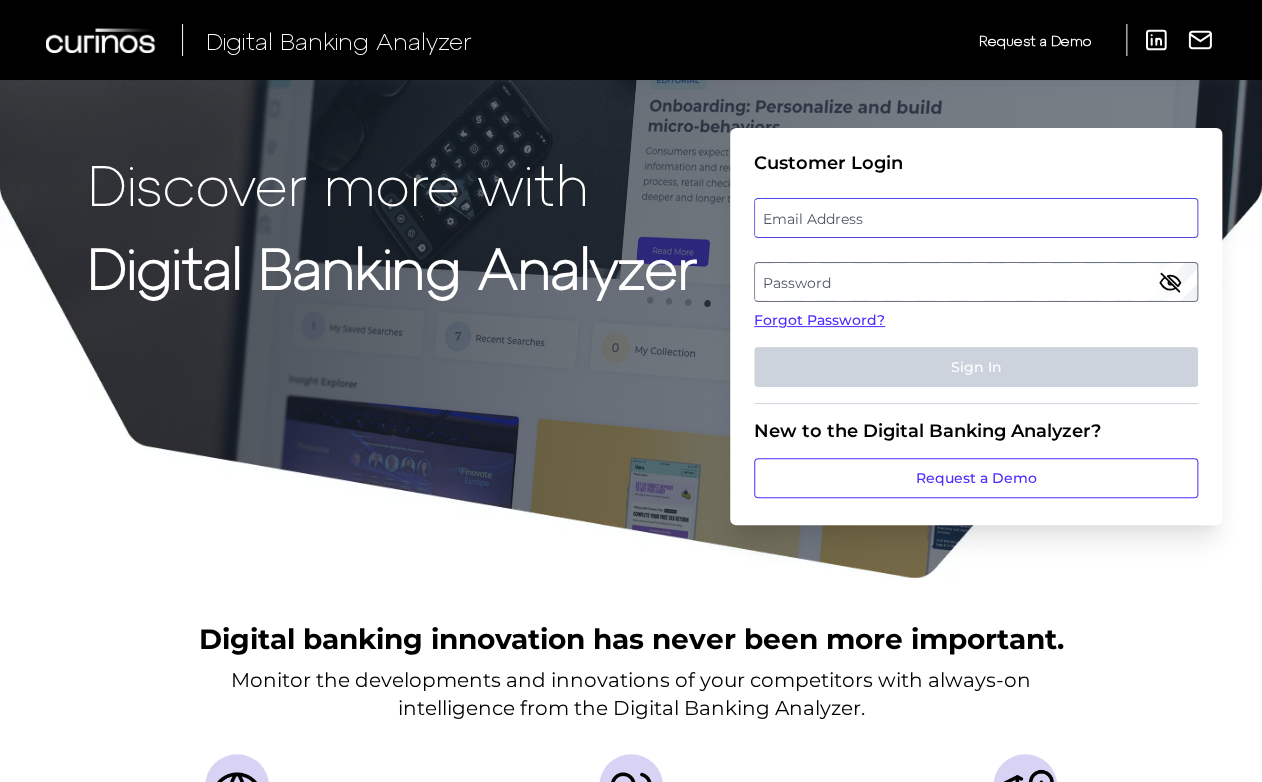 type on "bday@pscu.com" 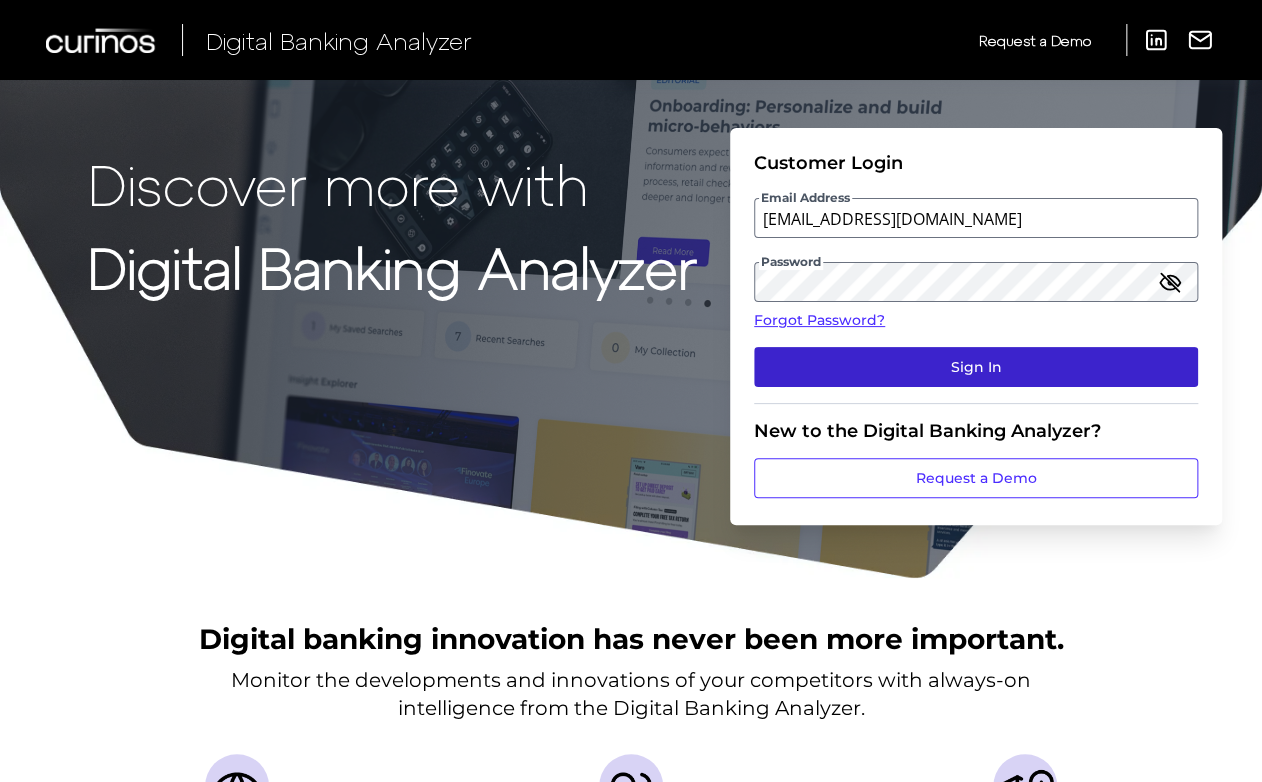 click on "Sign In" at bounding box center (976, 367) 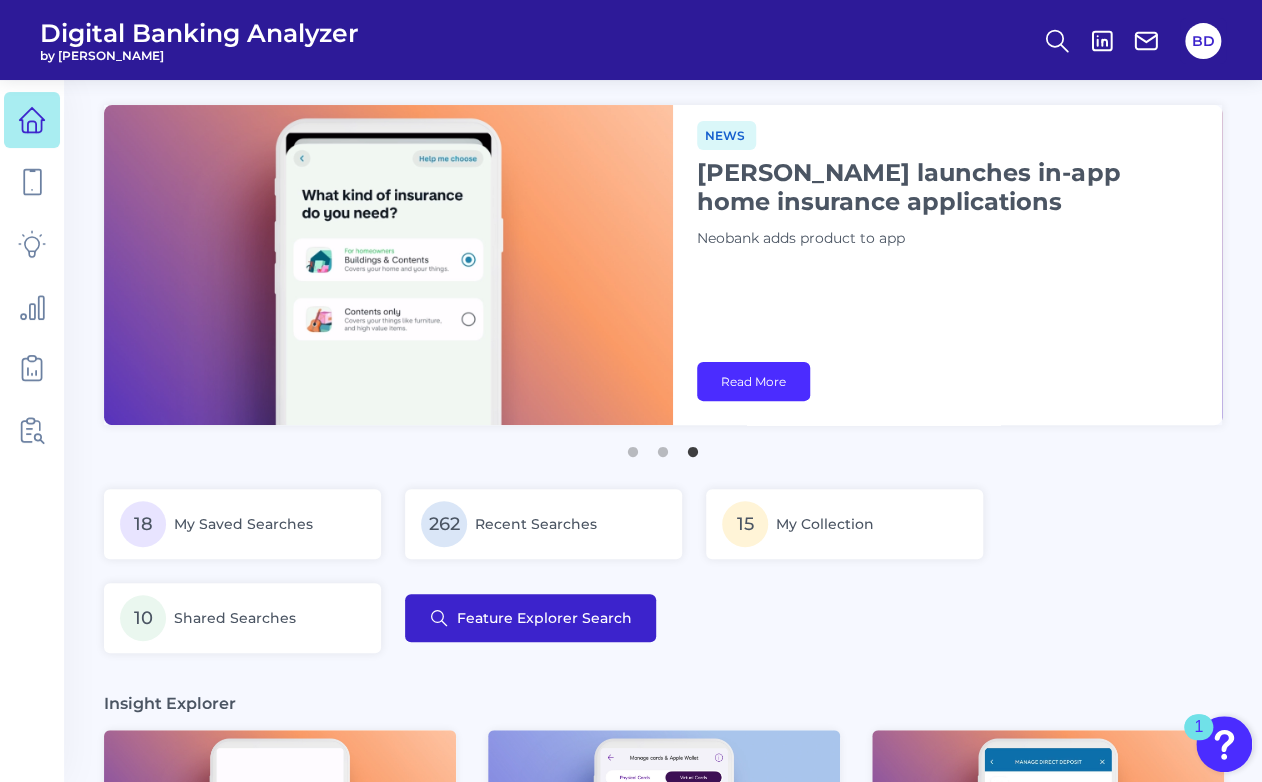 click on "Feature Explorer Search" at bounding box center (530, 618) 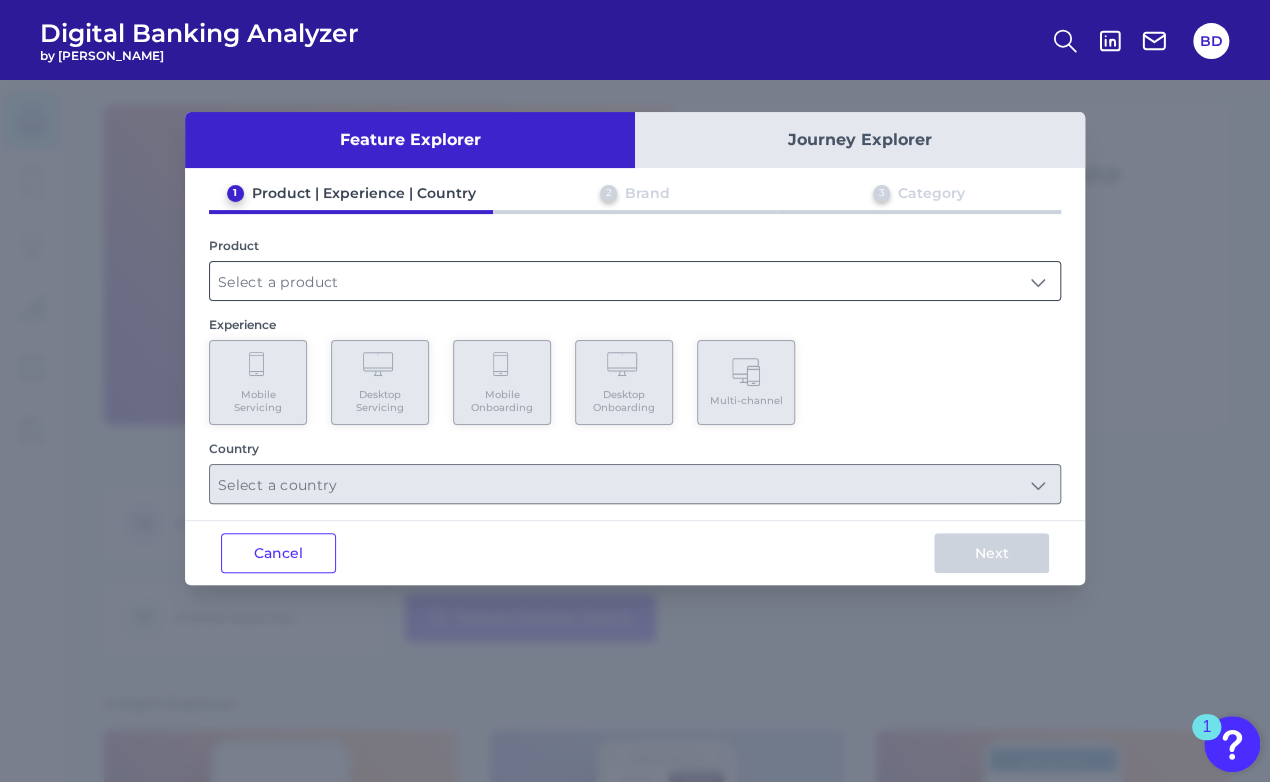 click at bounding box center [635, 281] 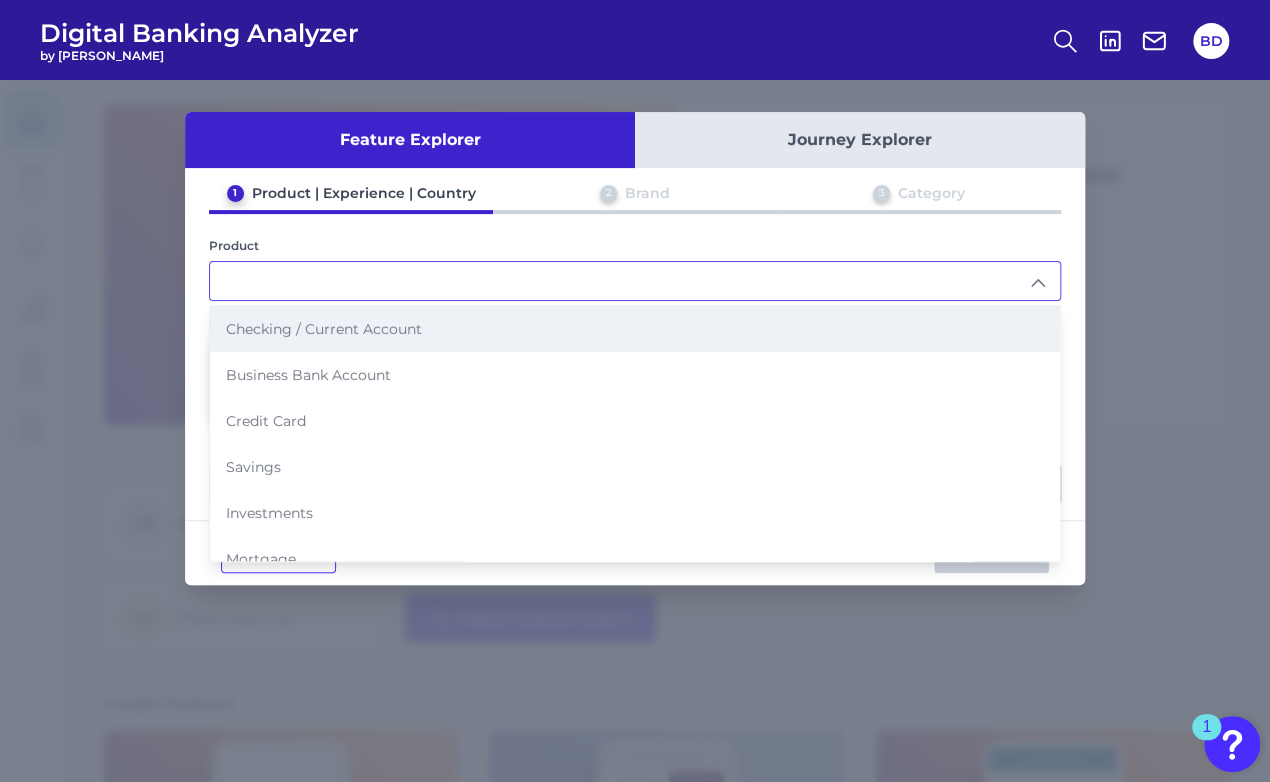 click on "Checking / Current Account" at bounding box center (635, 329) 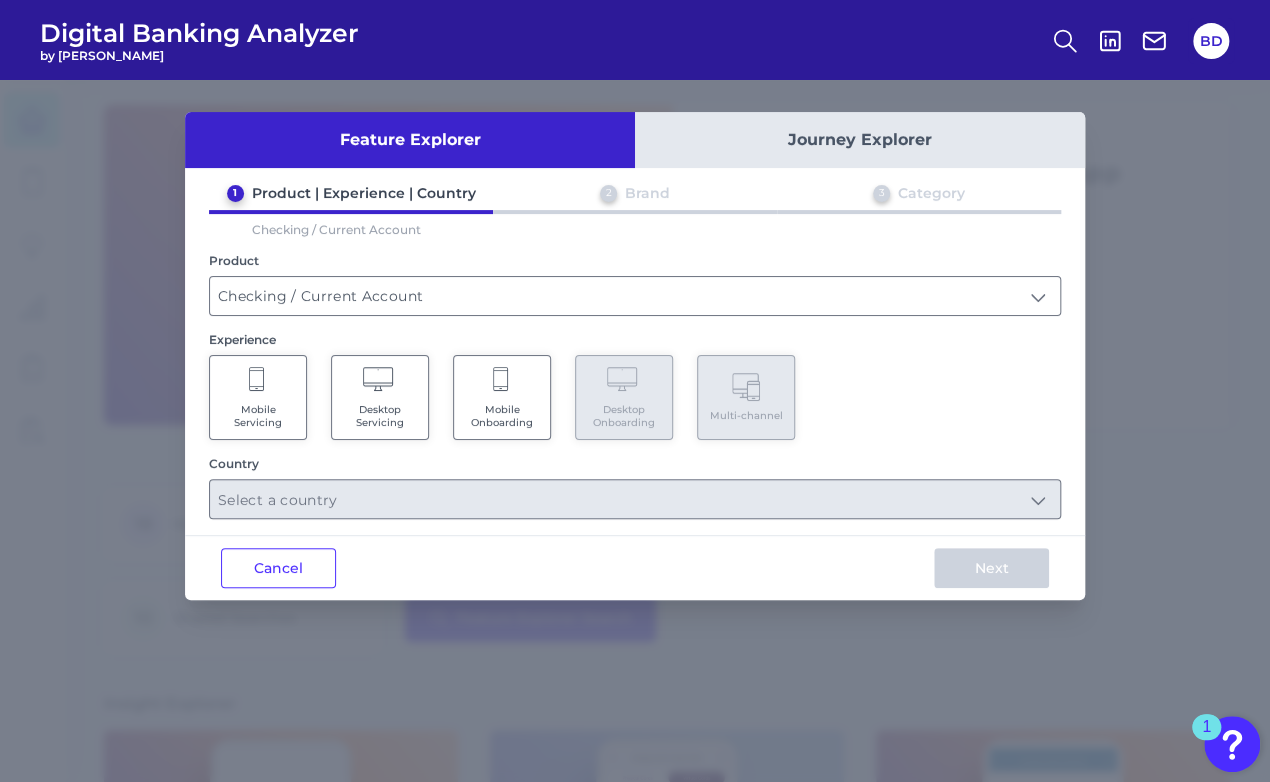 click 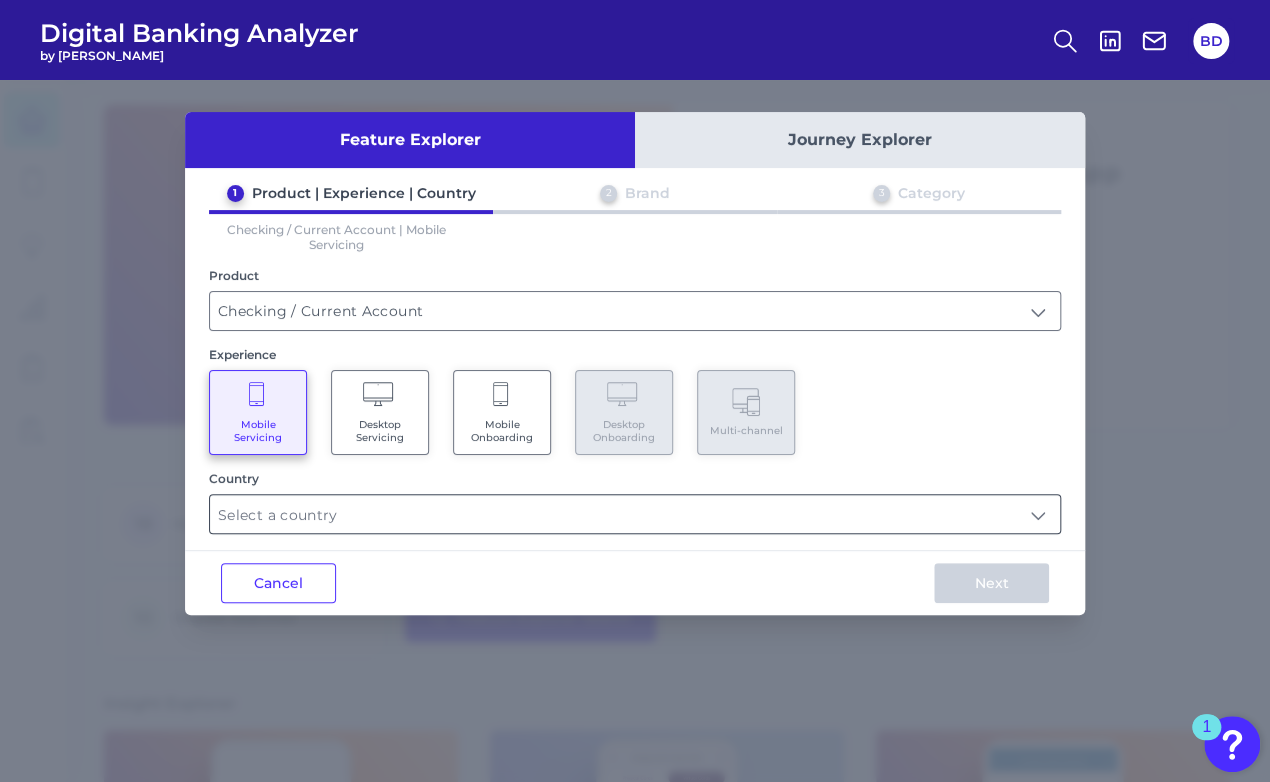 click at bounding box center [635, 514] 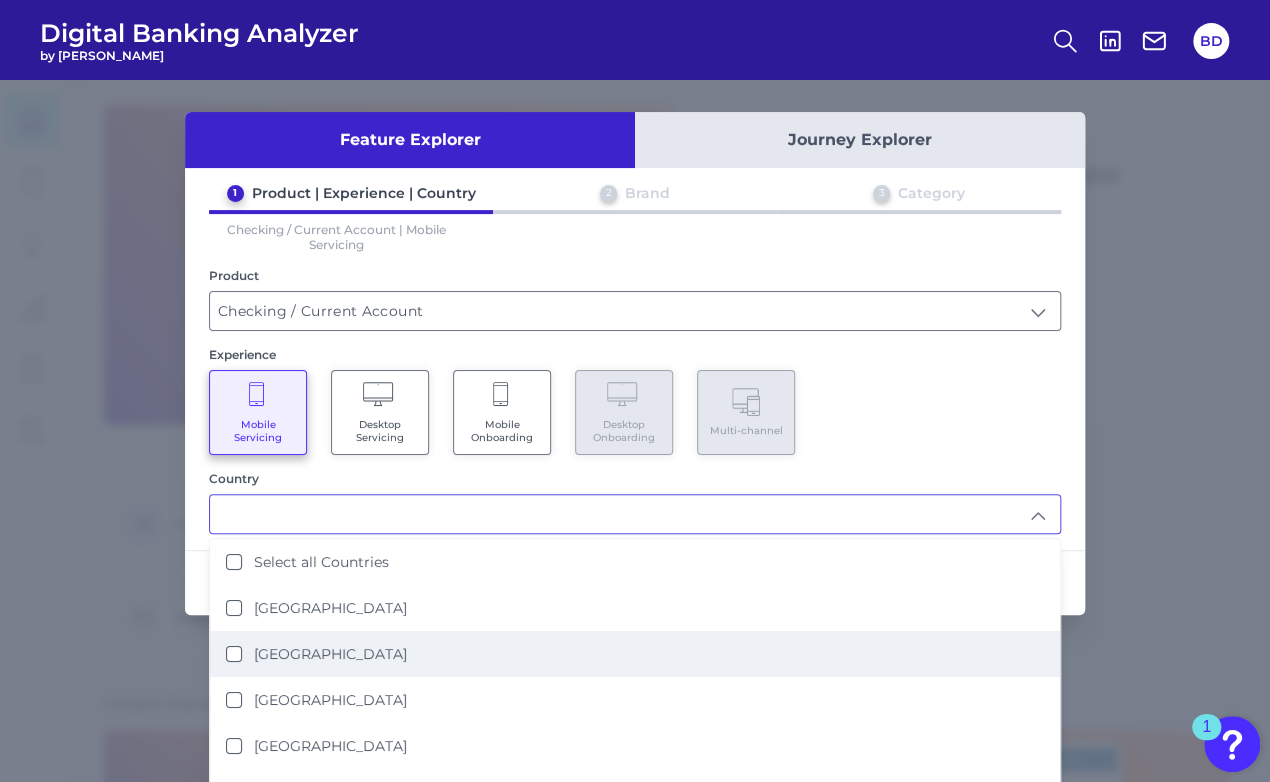 click on "[GEOGRAPHIC_DATA]" at bounding box center (234, 654) 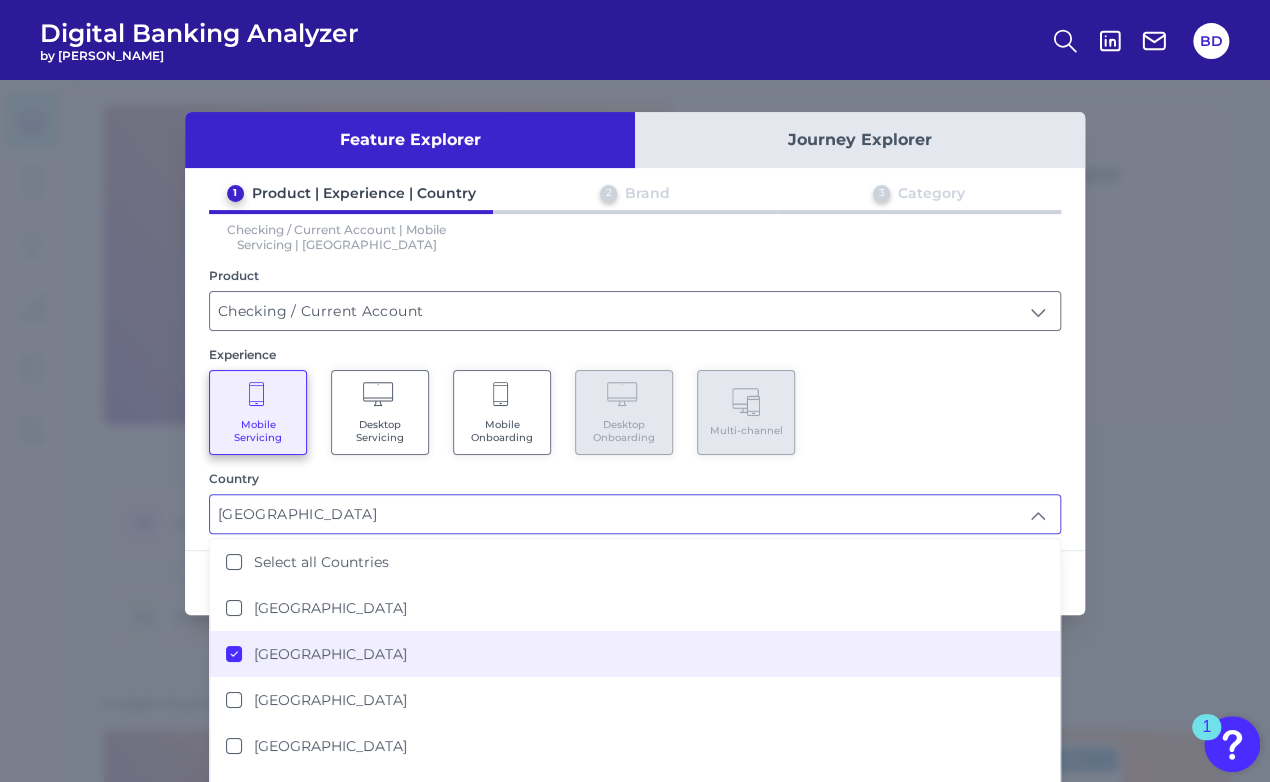 click on "Mobile Servicing Desktop Servicing Mobile Onboarding Desktop Onboarding Multi-channel" at bounding box center (635, 412) 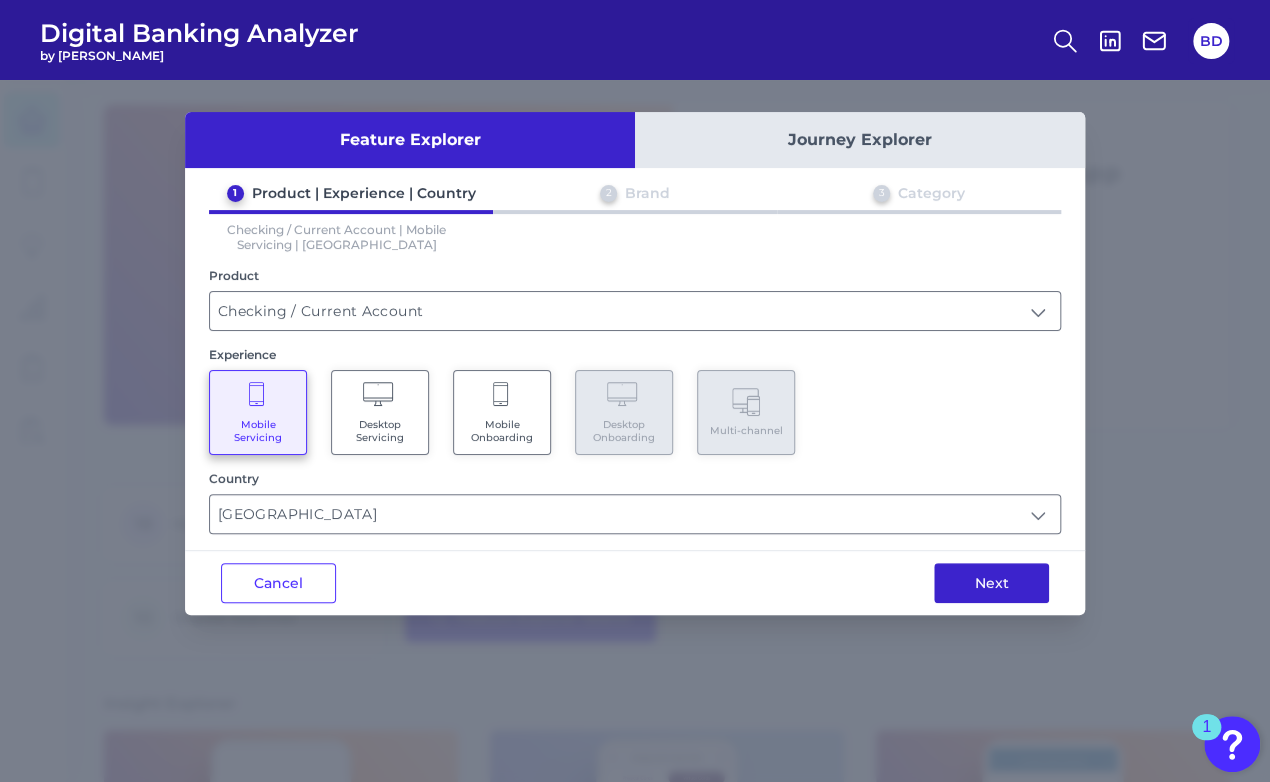 click on "Next" at bounding box center (991, 583) 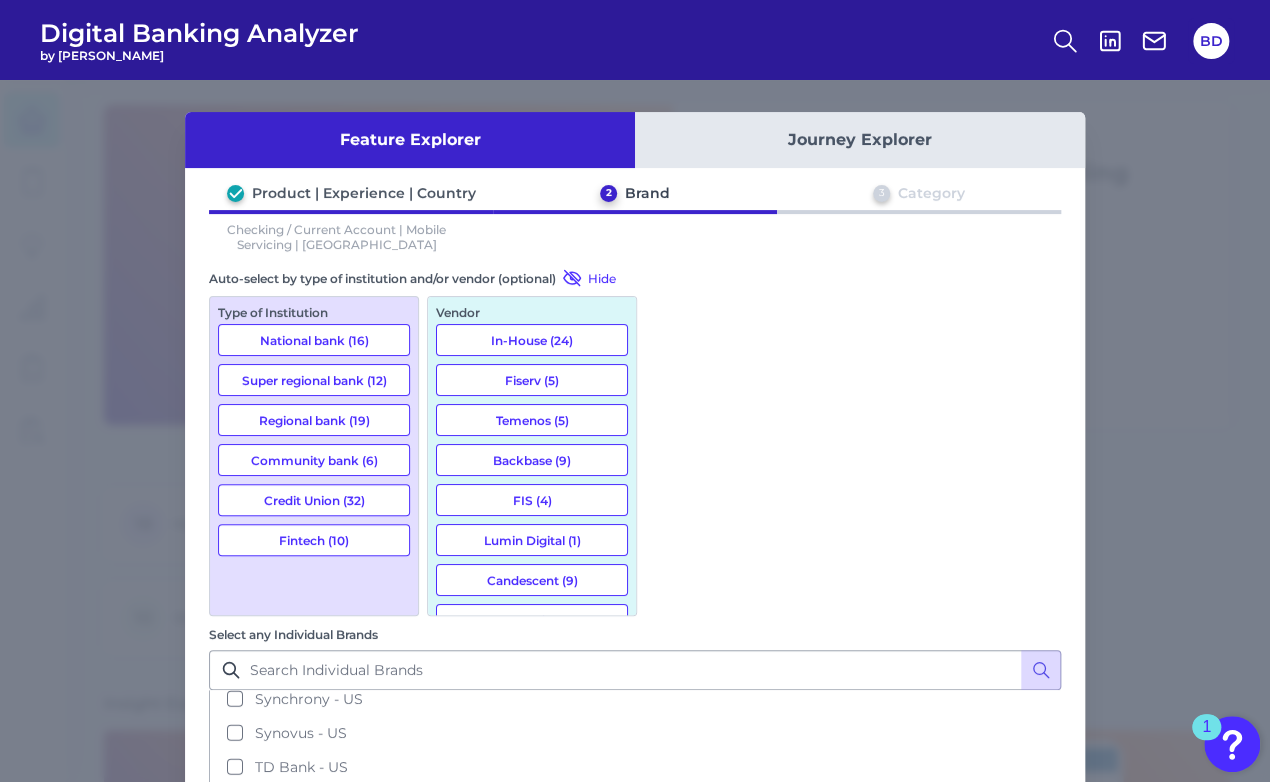 scroll, scrollTop: 2662, scrollLeft: 0, axis: vertical 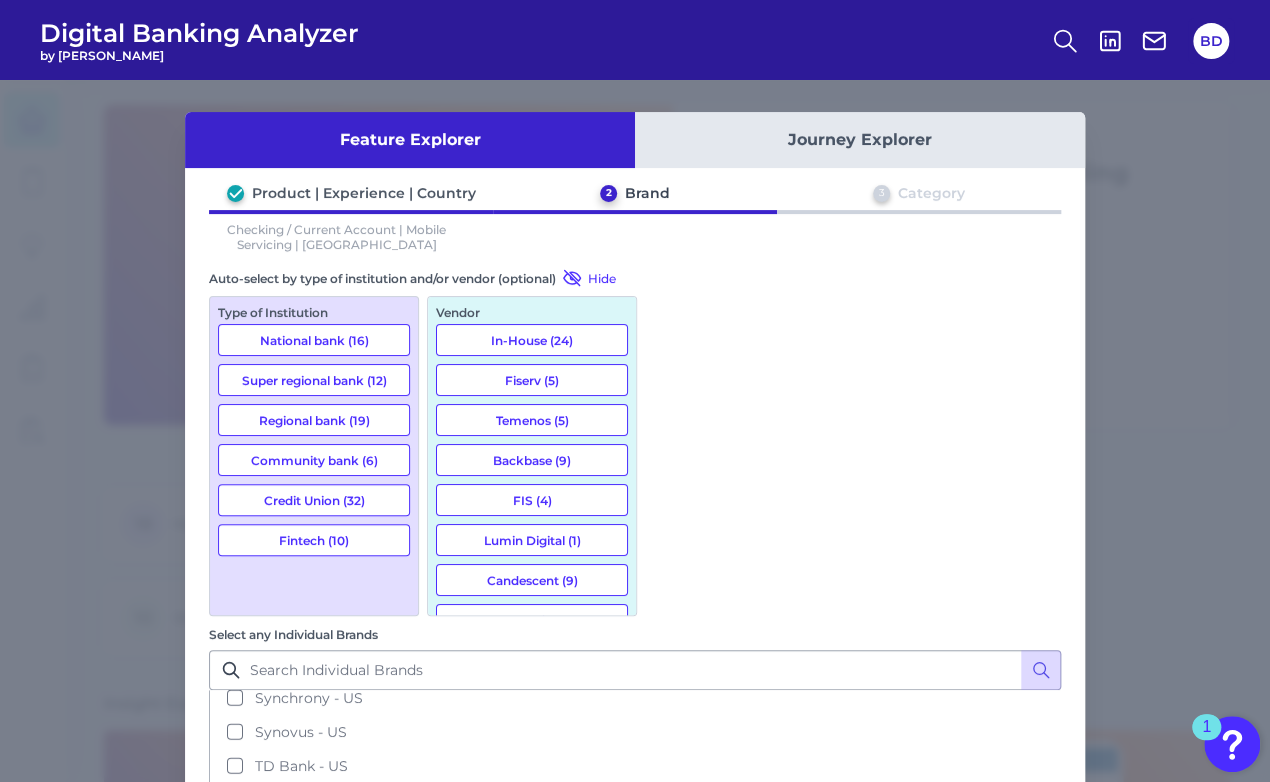 click on "[US_STATE] Dow Employees Credit Union - [GEOGRAPHIC_DATA]" at bounding box center (635, 834) 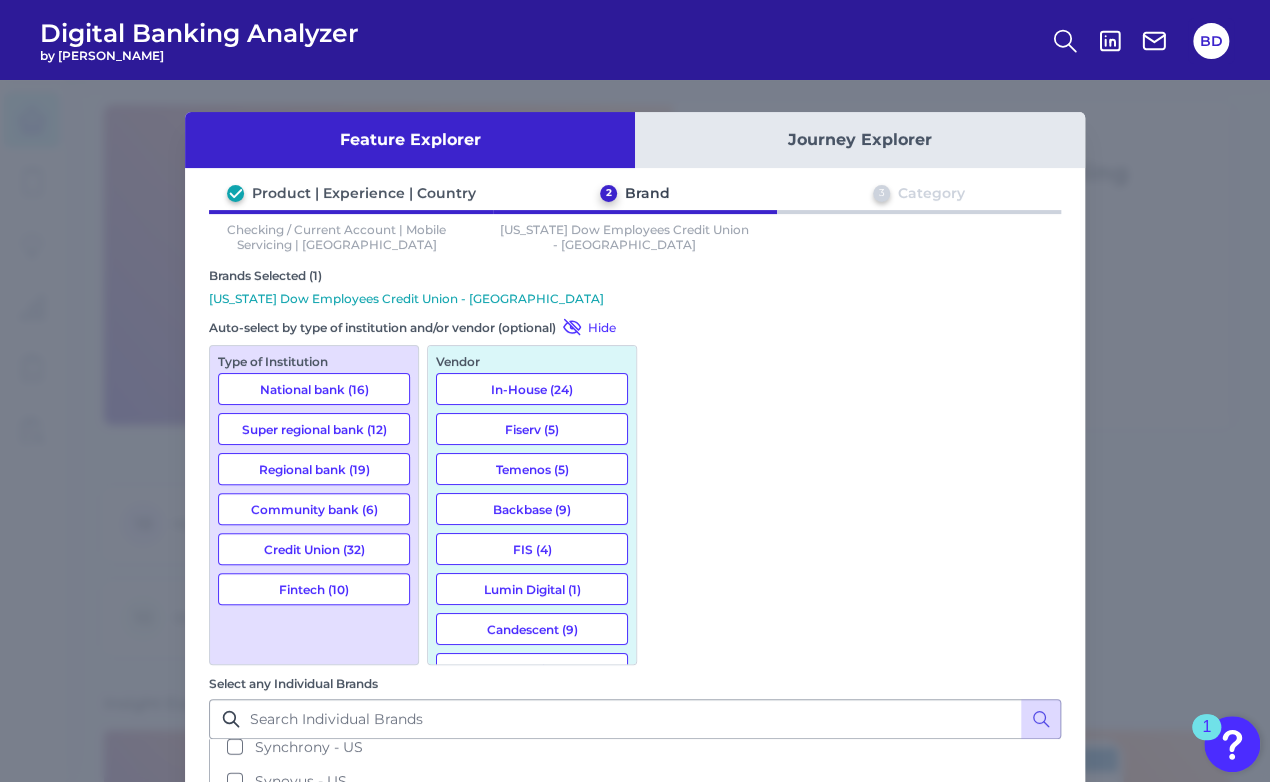 click on "Next" at bounding box center [991, 1068] 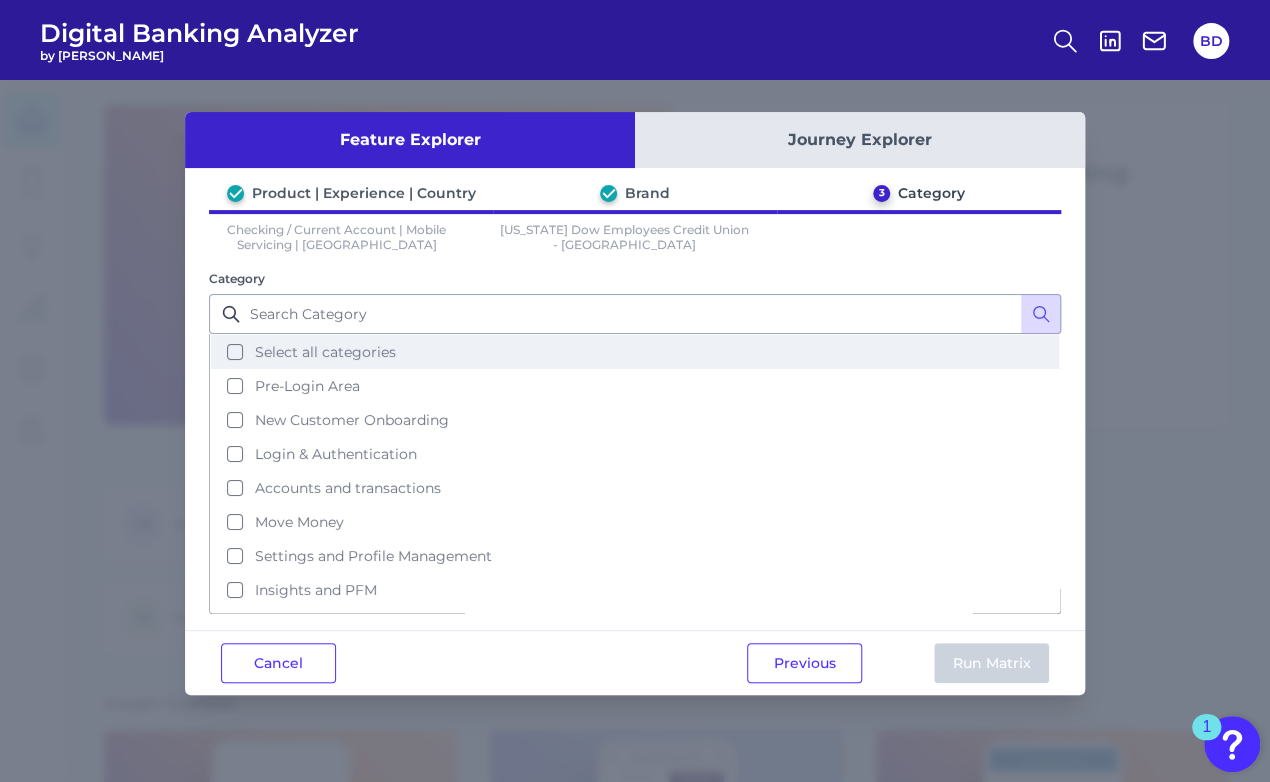 click on "Select all categories" at bounding box center (635, 352) 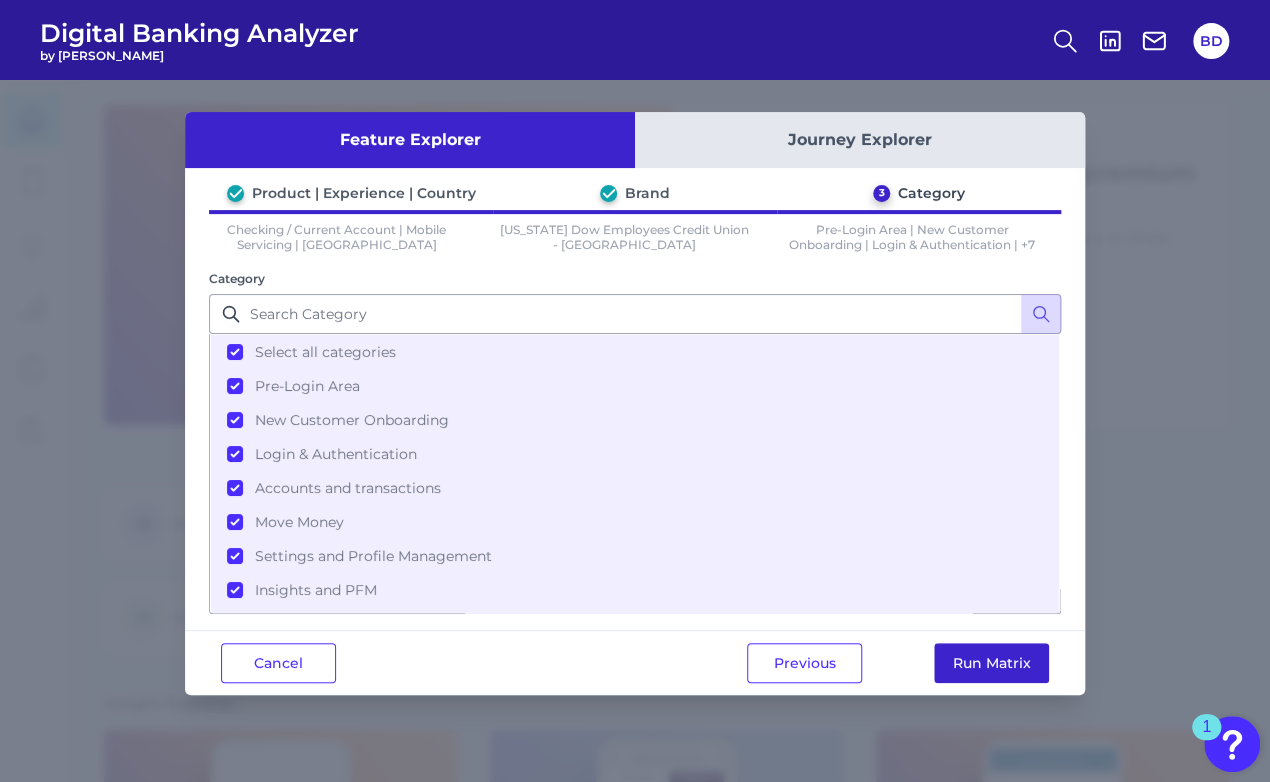 click on "Run Matrix" at bounding box center (991, 663) 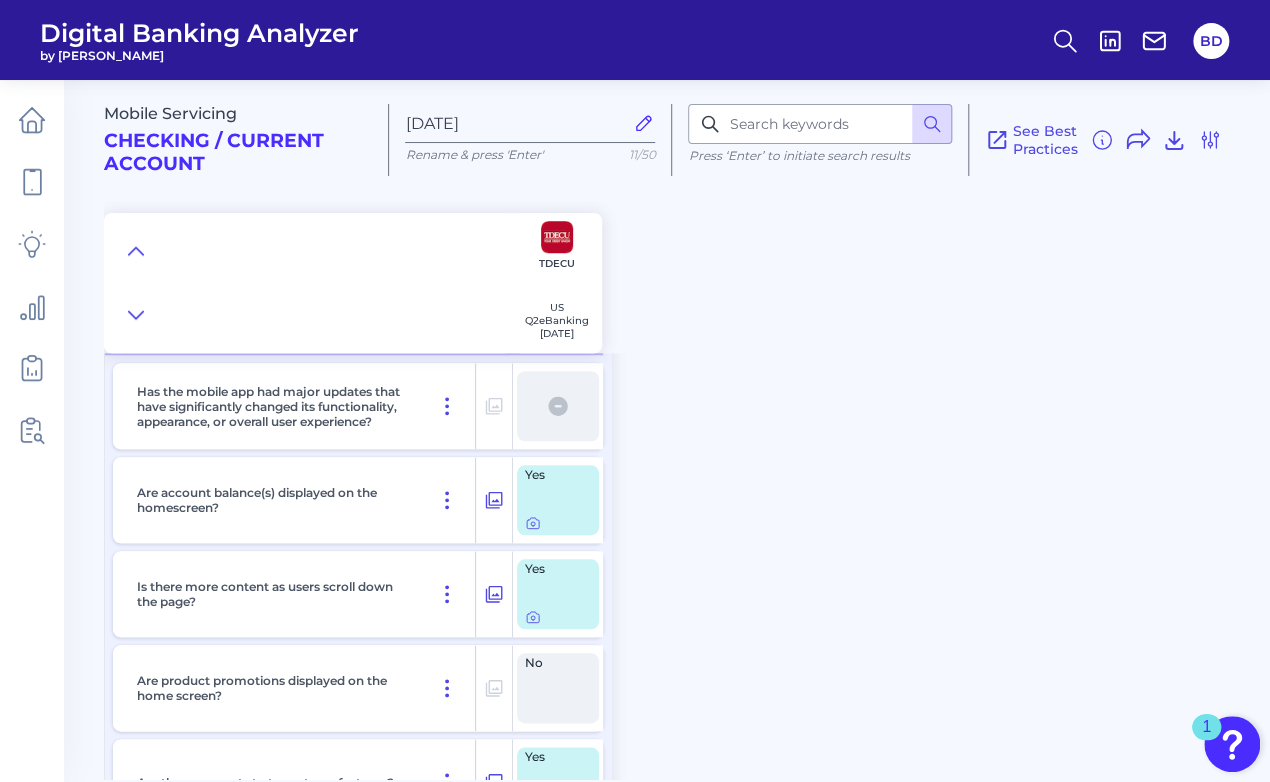 scroll, scrollTop: 3759, scrollLeft: 0, axis: vertical 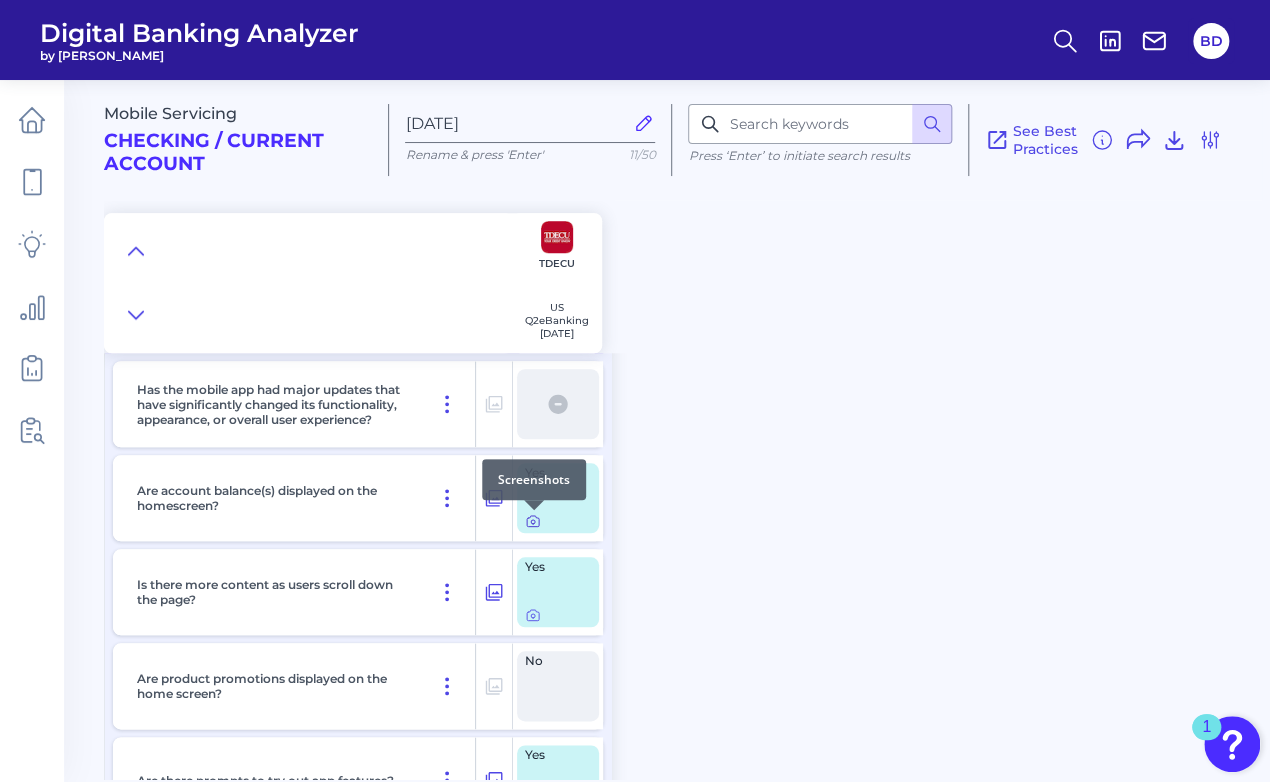 click 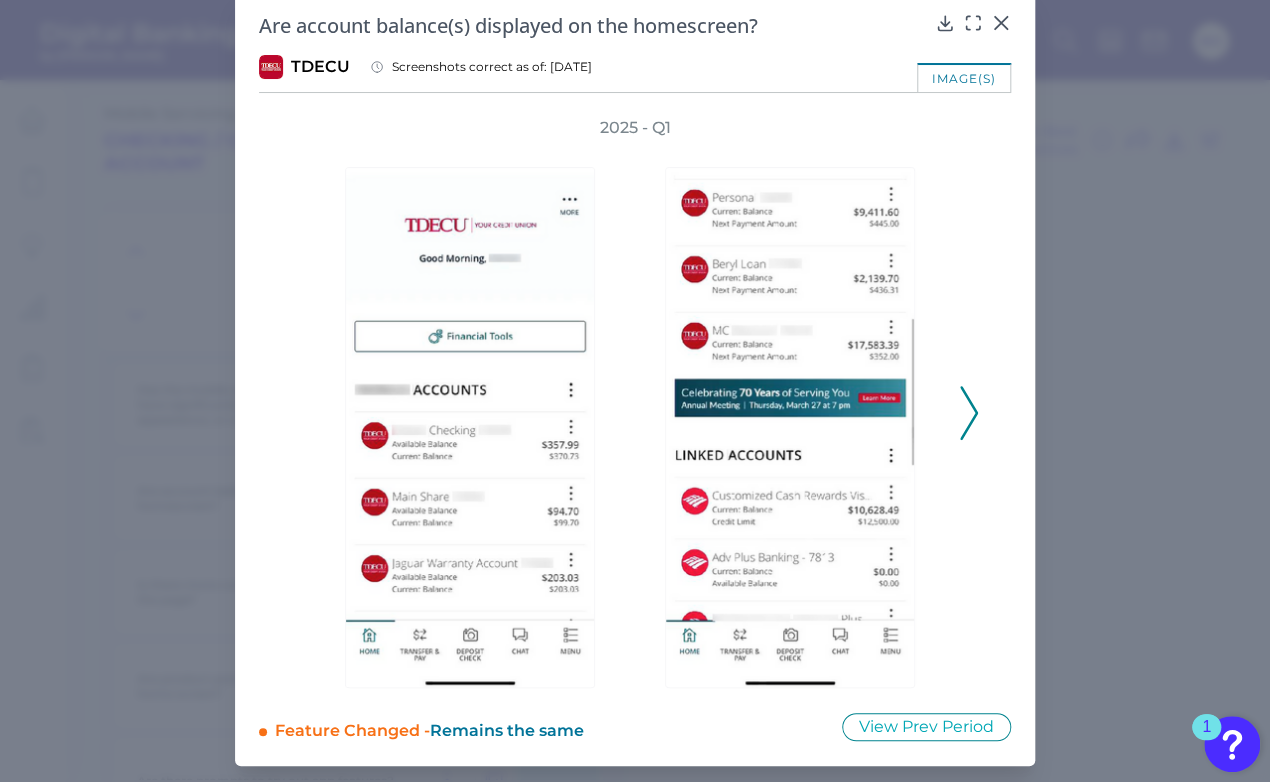 scroll, scrollTop: 28, scrollLeft: 0, axis: vertical 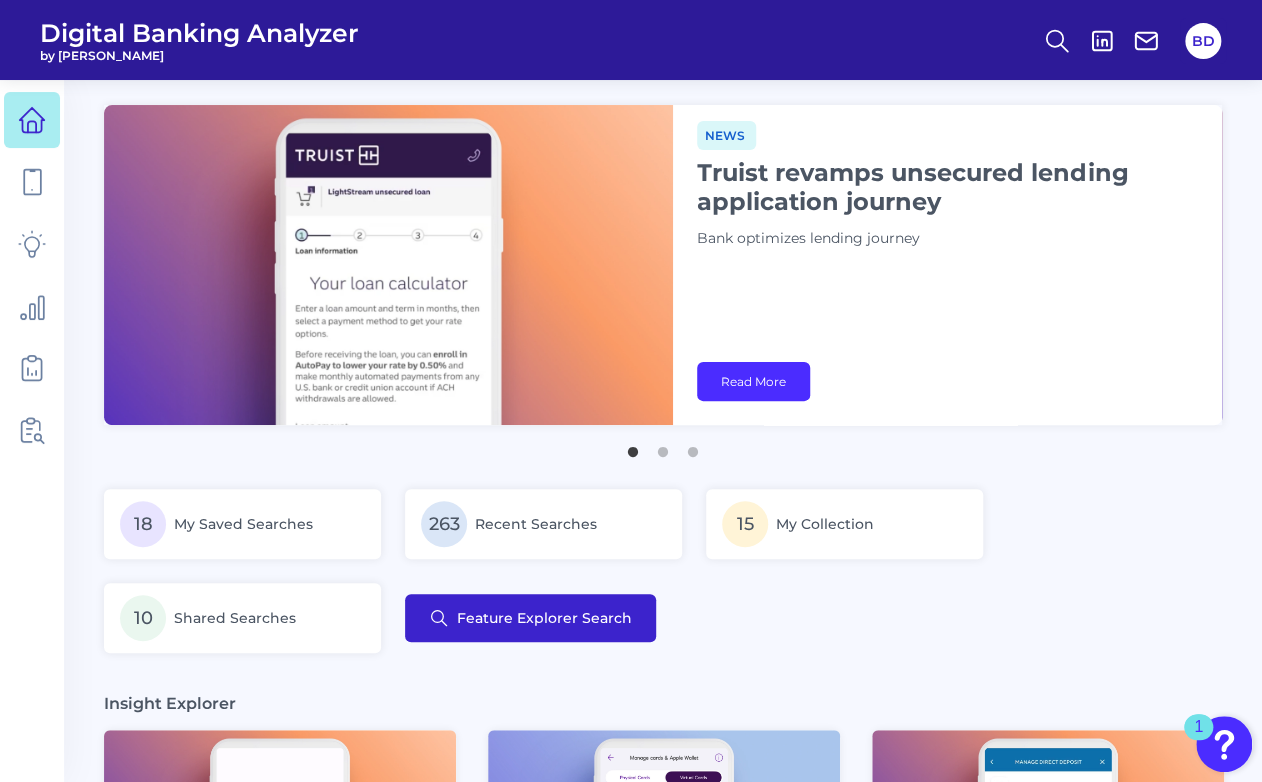 click on "Feature Explorer Search" at bounding box center (530, 618) 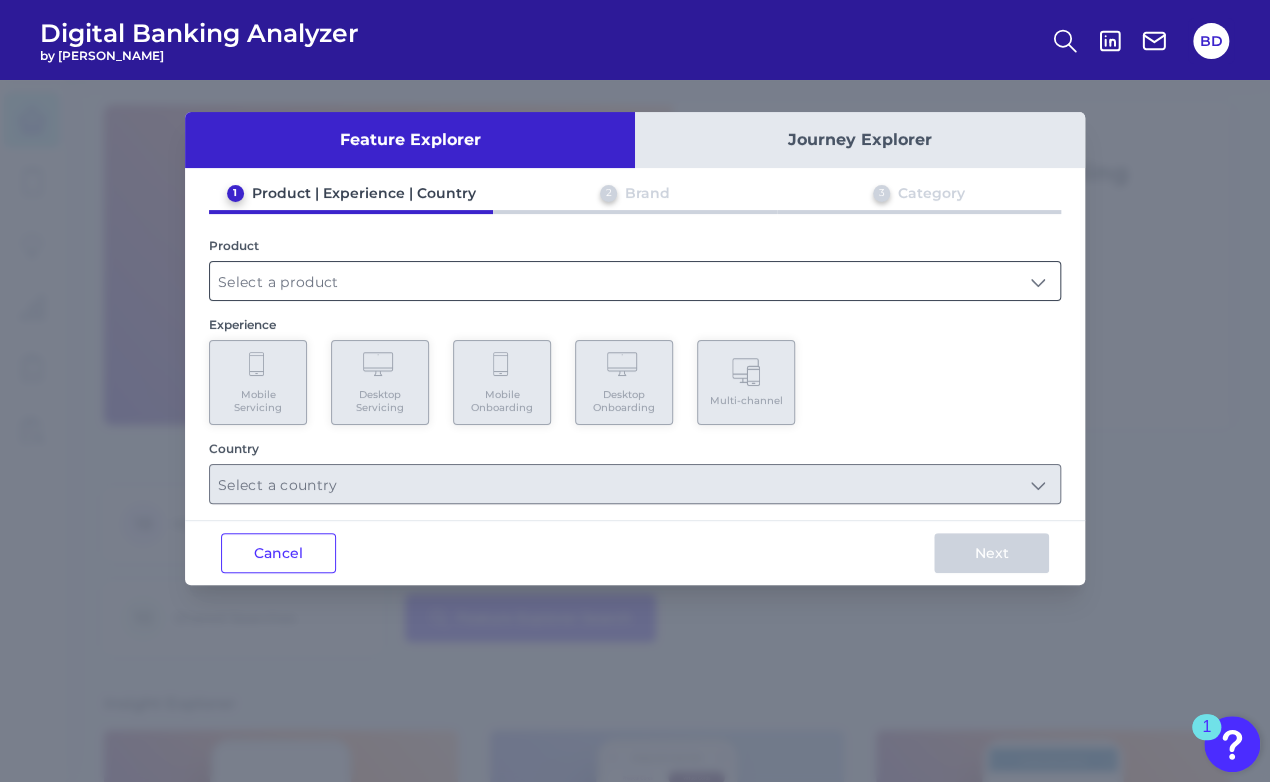 click at bounding box center (635, 281) 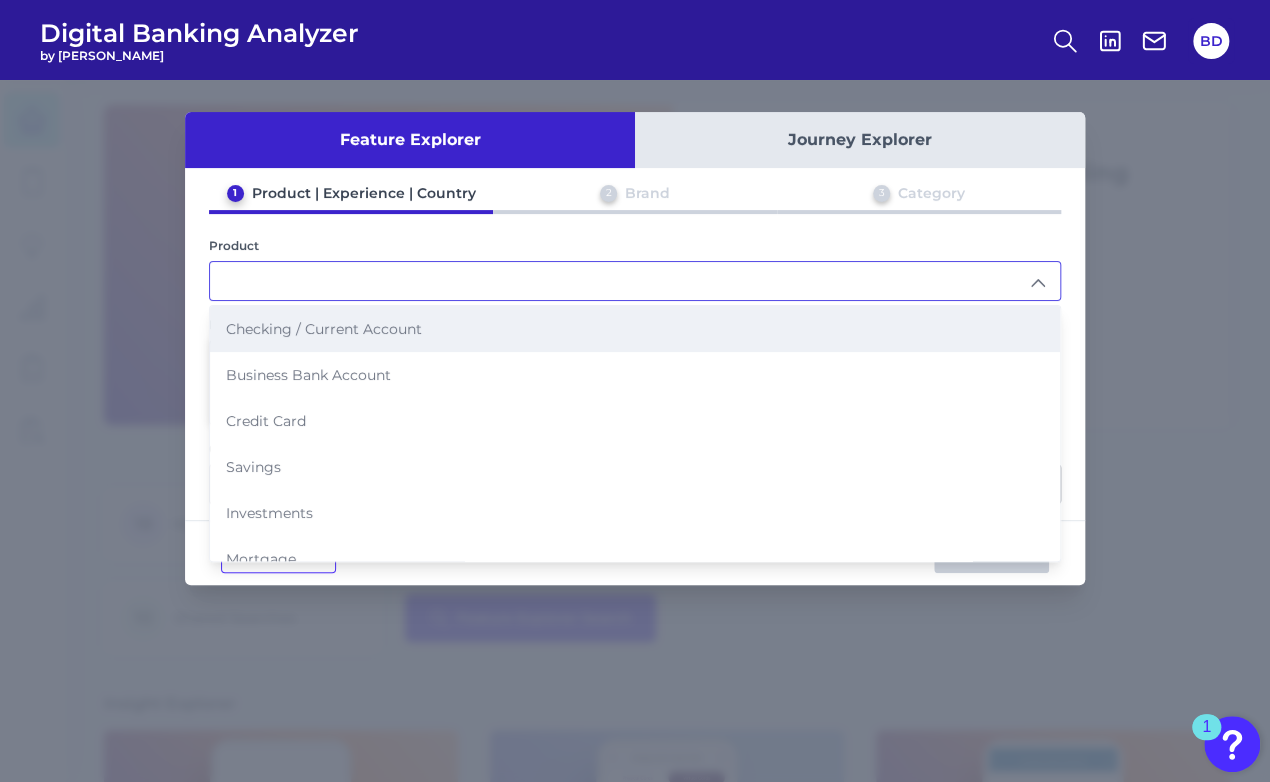 click on "Checking / Current Account" at bounding box center (324, 329) 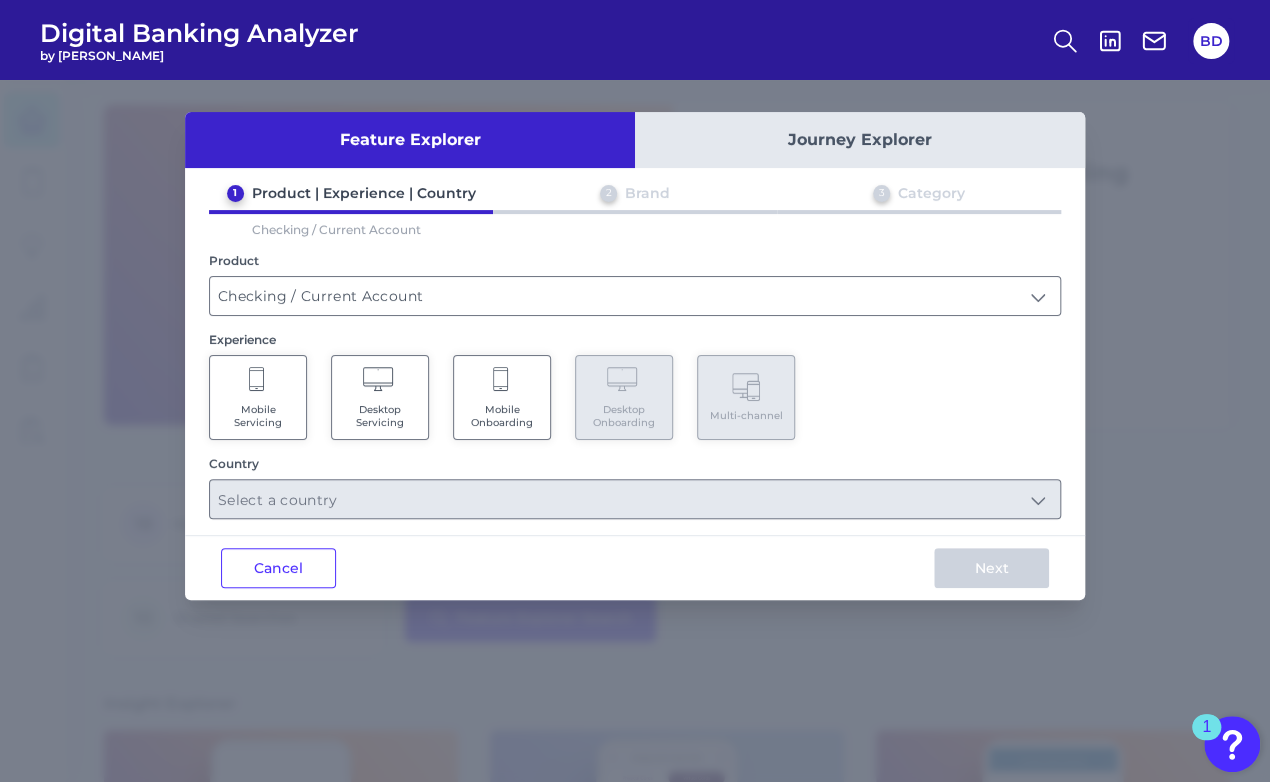 click on "Mobile Servicing" at bounding box center (258, 397) 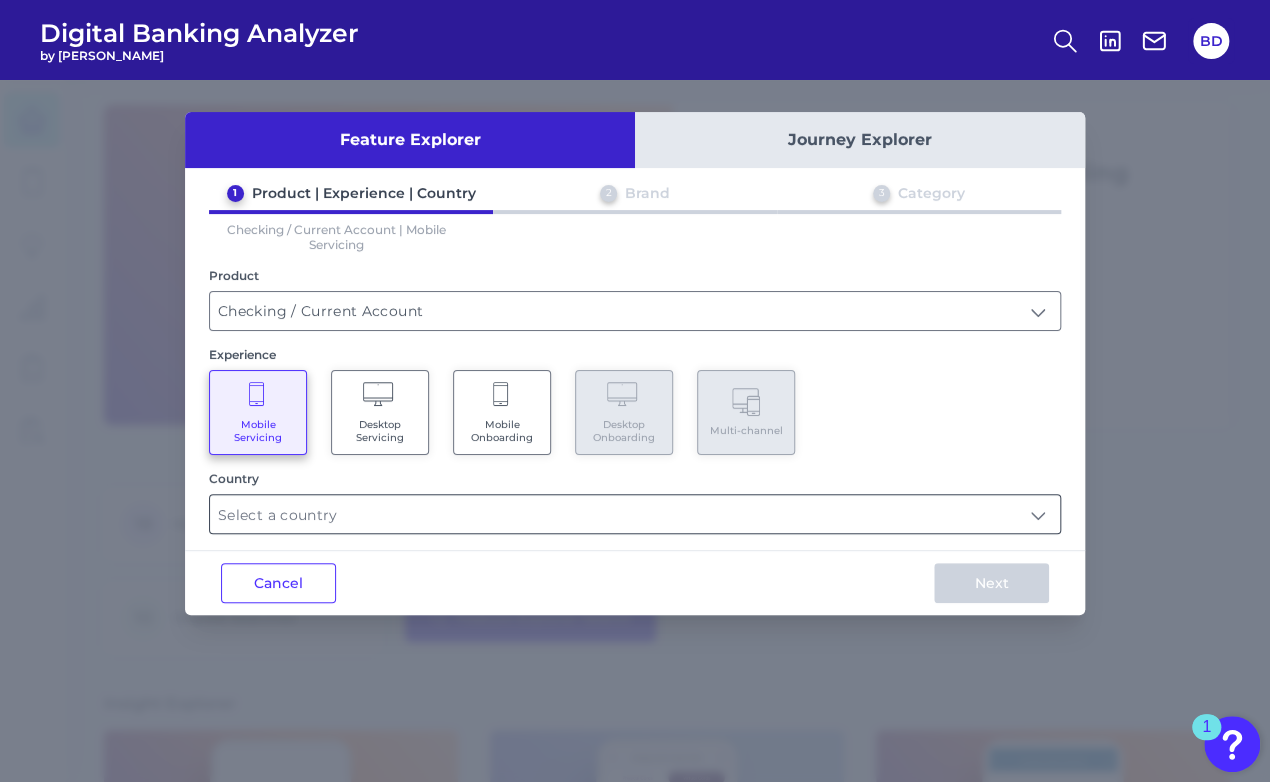 click at bounding box center (635, 514) 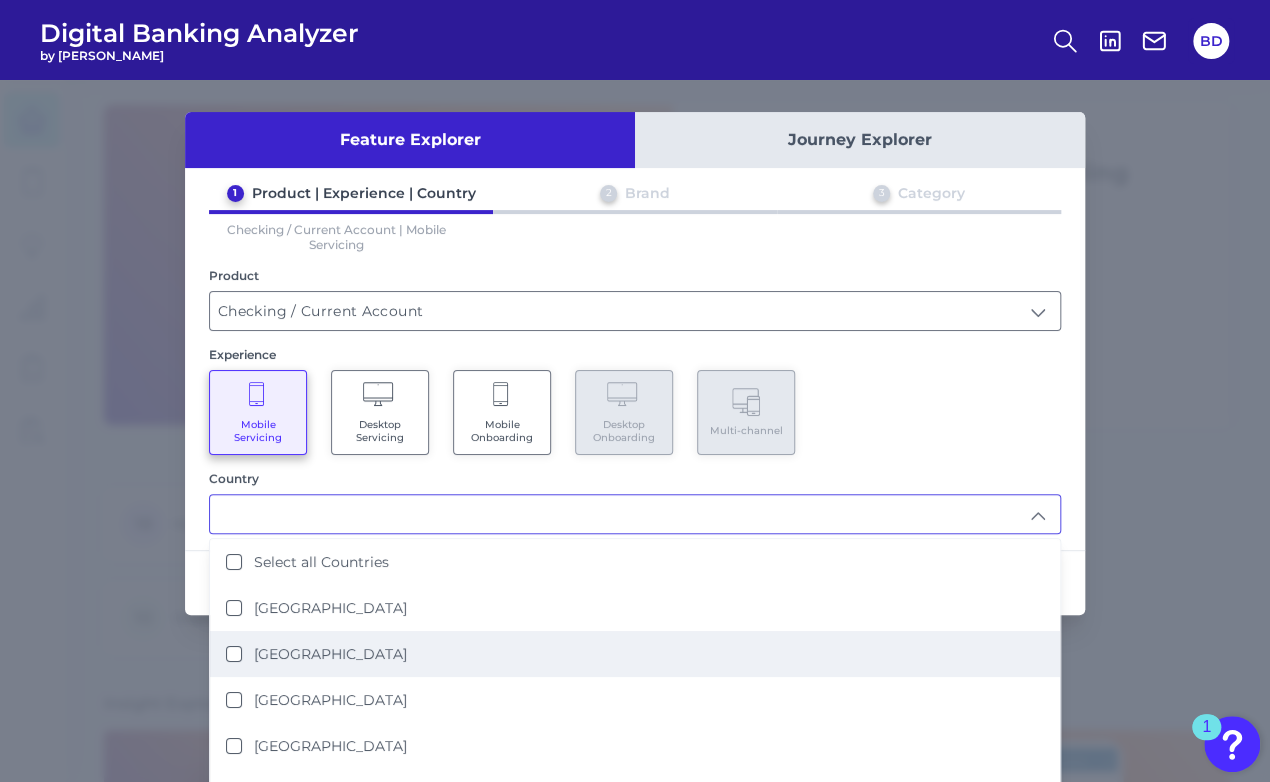 click on "[GEOGRAPHIC_DATA]" at bounding box center [234, 654] 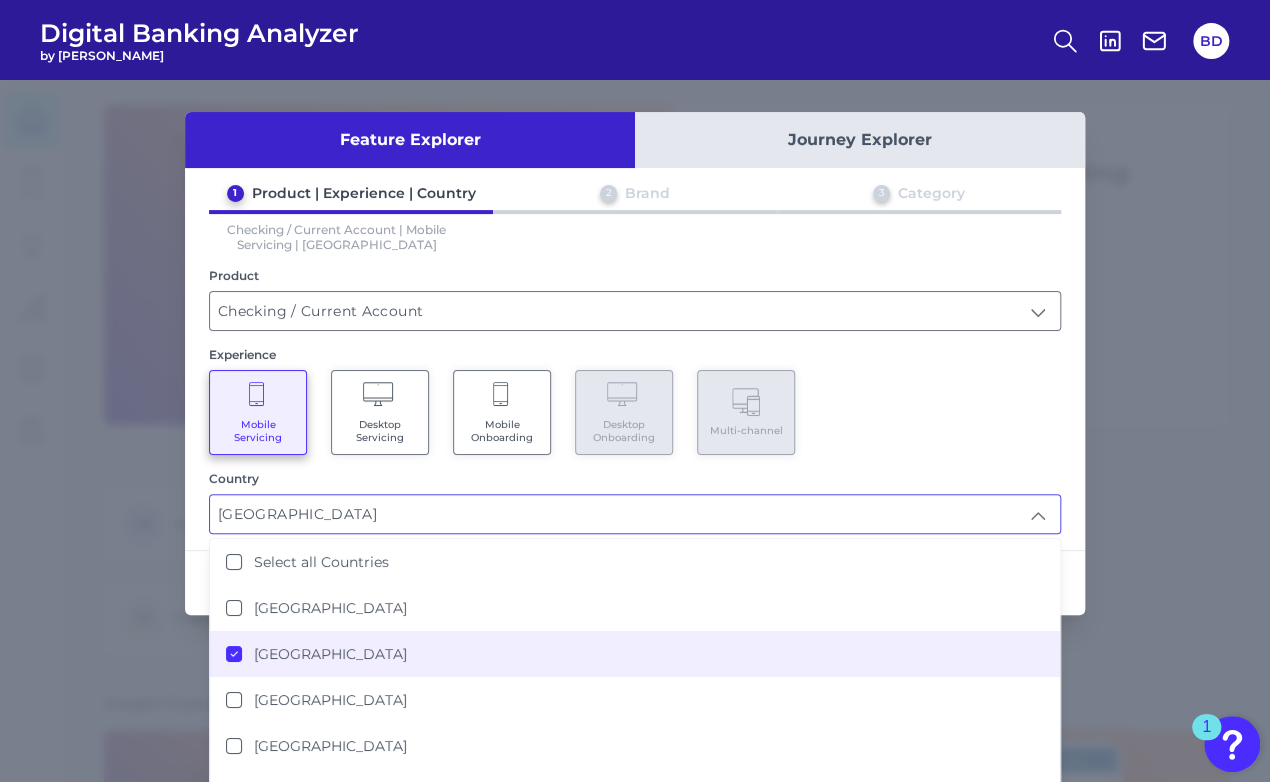 click on "Cancel Next" at bounding box center (635, 582) 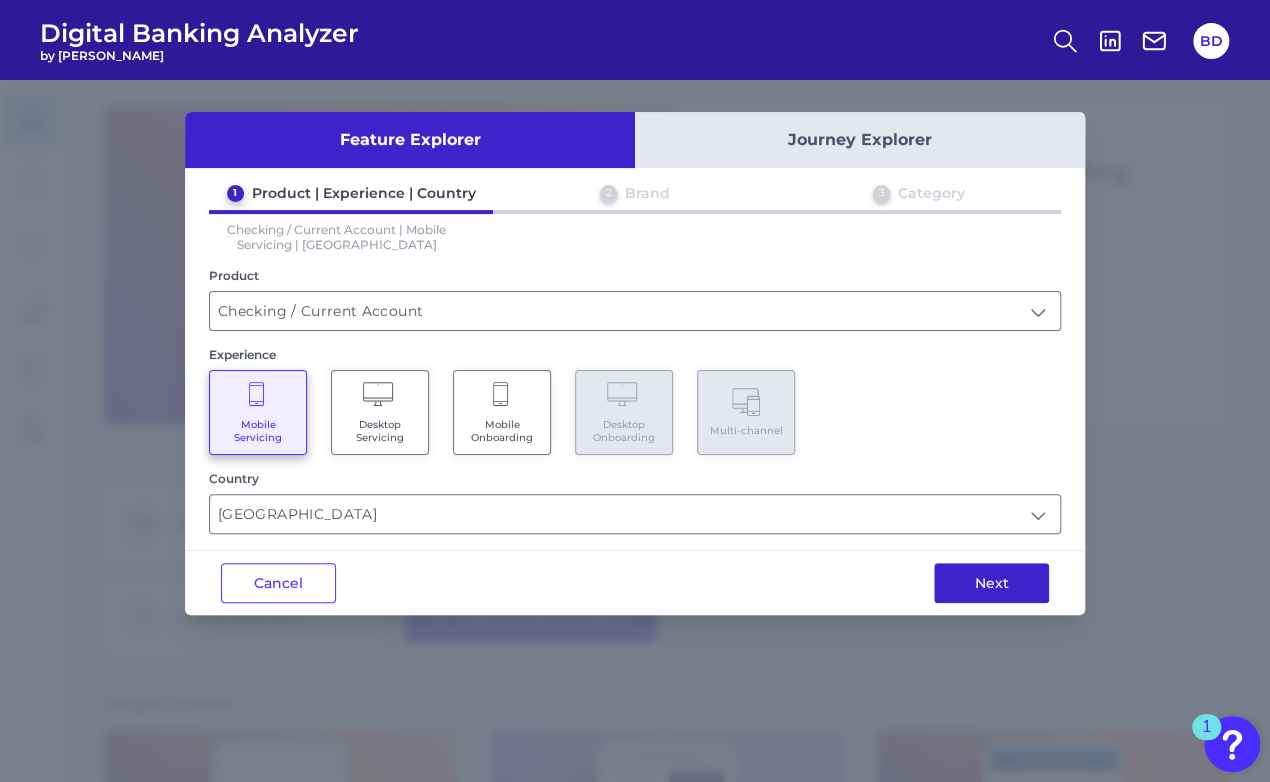 click on "Next" at bounding box center (991, 583) 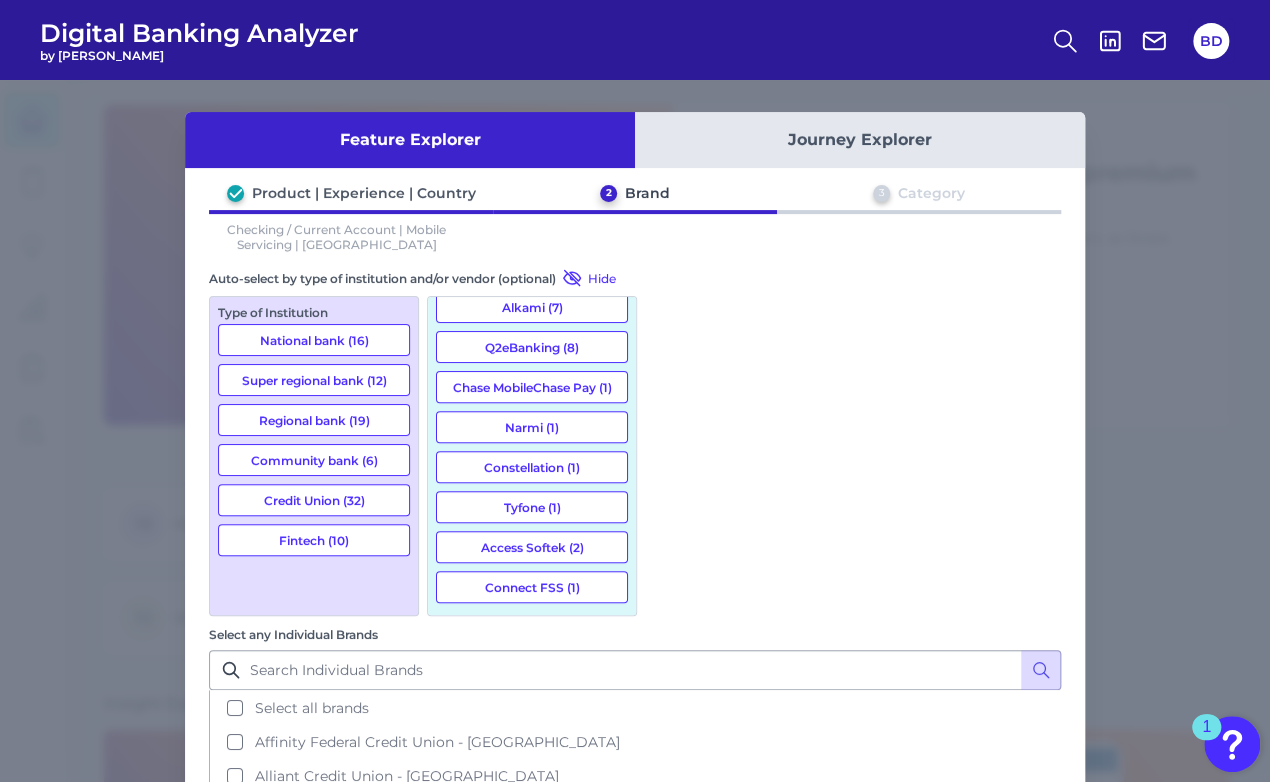 scroll, scrollTop: 313, scrollLeft: 0, axis: vertical 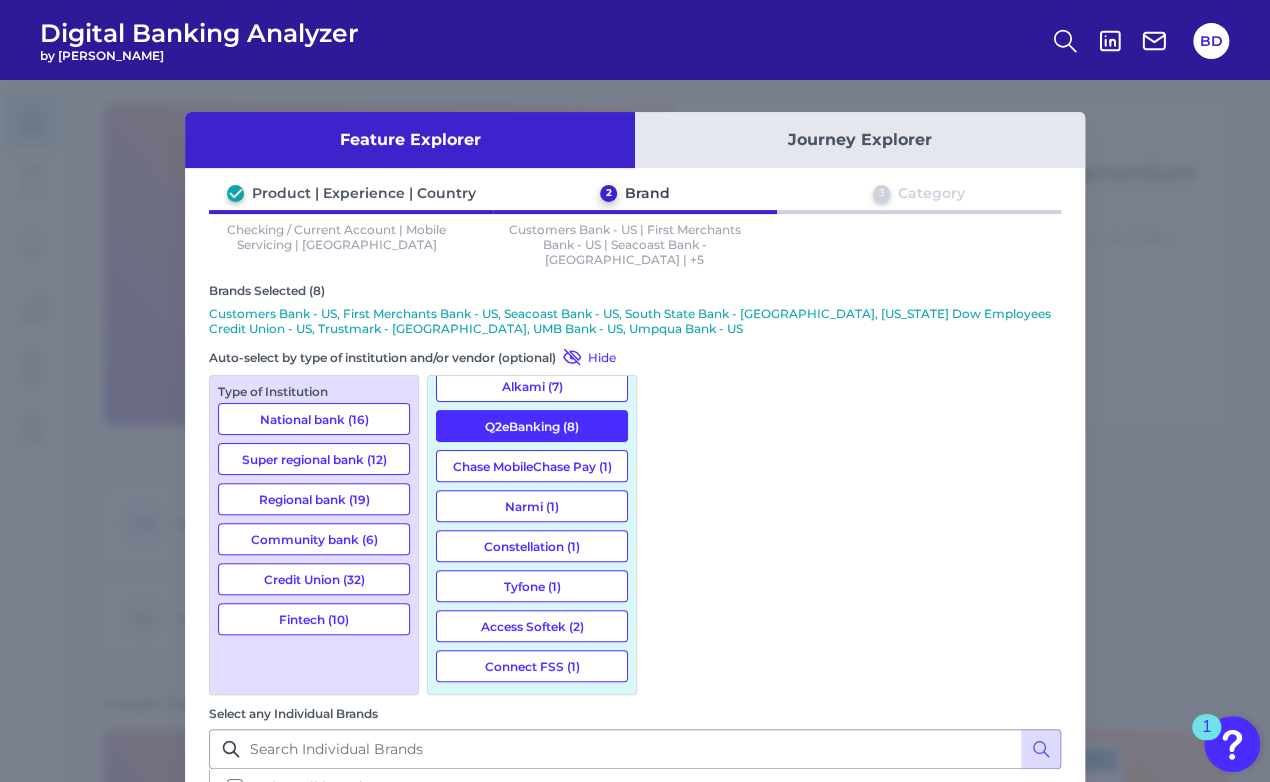 click on "Next" at bounding box center (991, 1098) 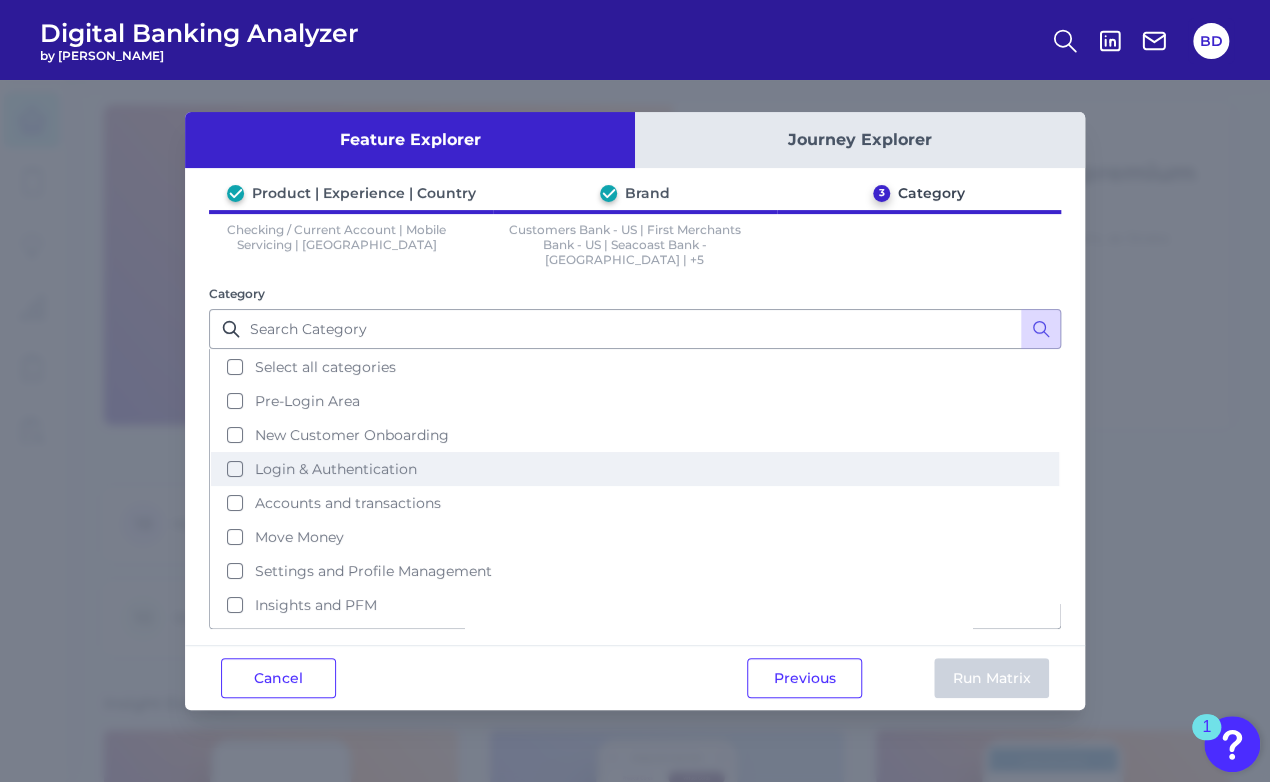 click on "Login & Authentication" at bounding box center (635, 469) 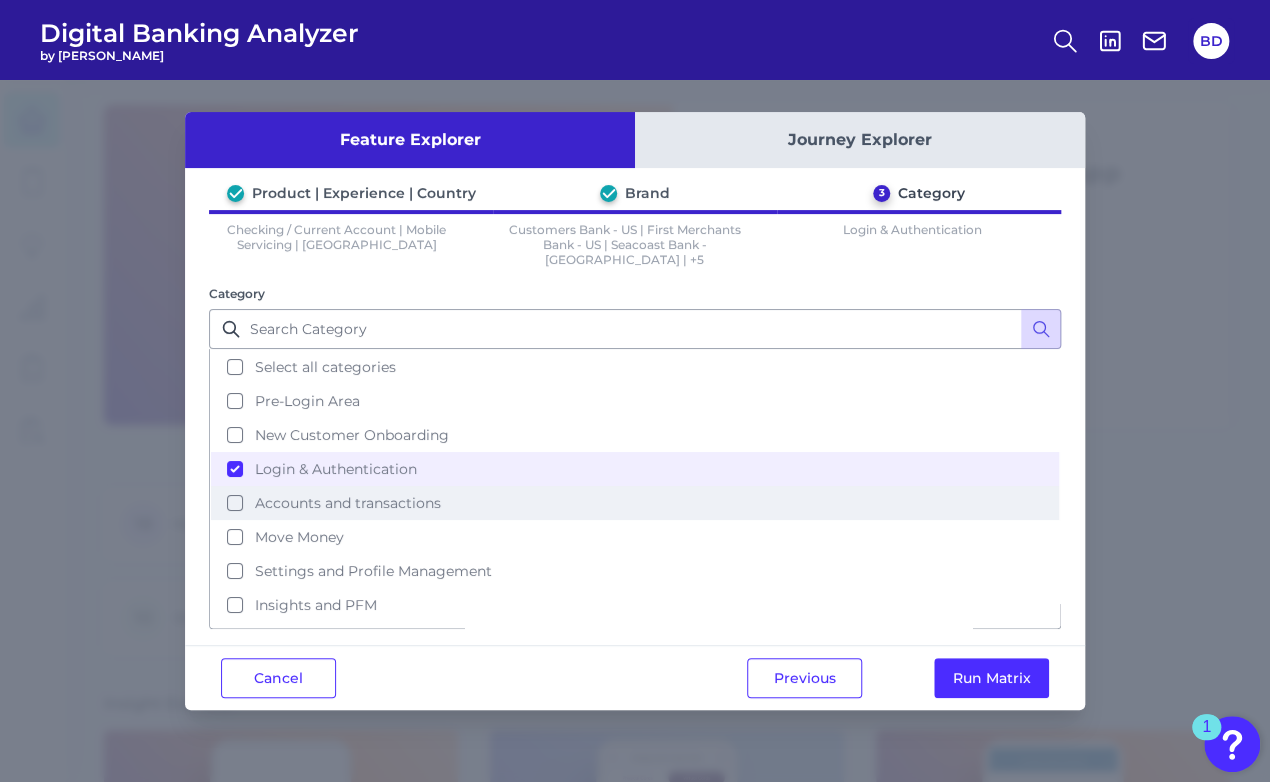 click on "Accounts and transactions" at bounding box center (635, 503) 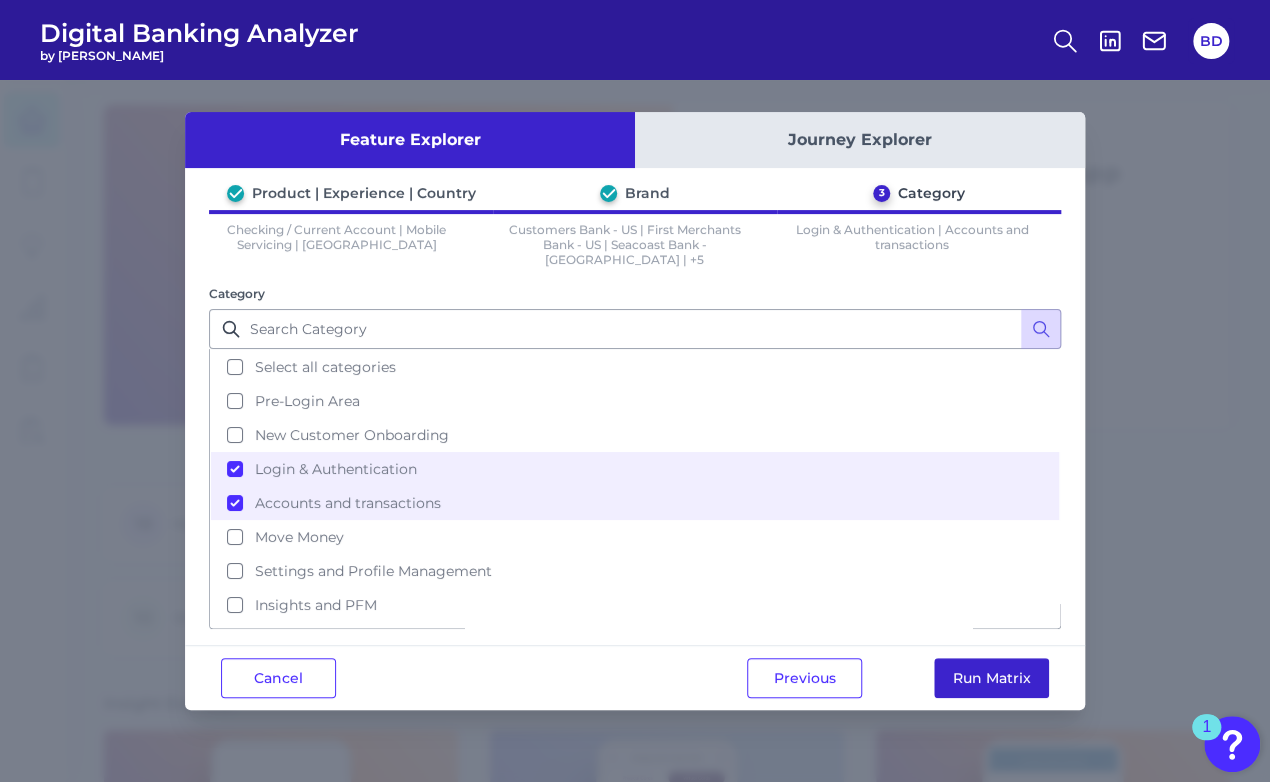 click on "Run Matrix" at bounding box center (991, 678) 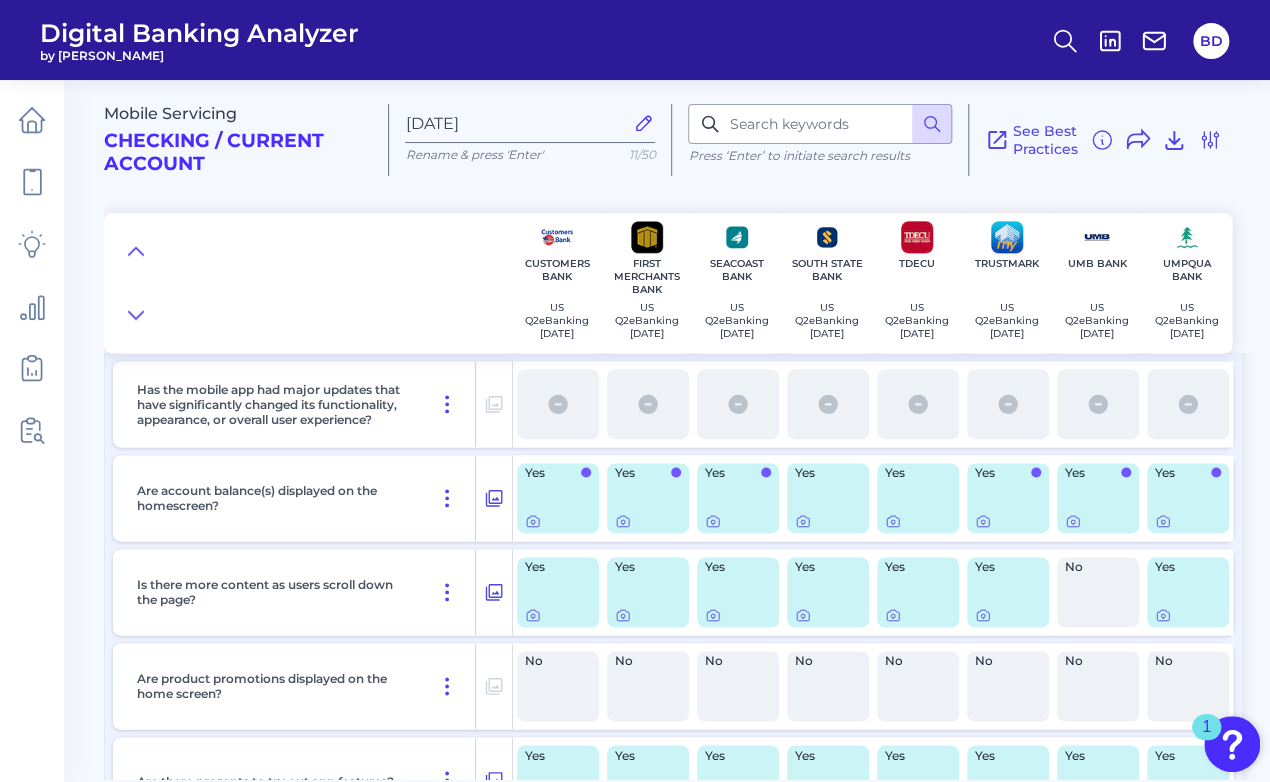 scroll, scrollTop: 943, scrollLeft: 0, axis: vertical 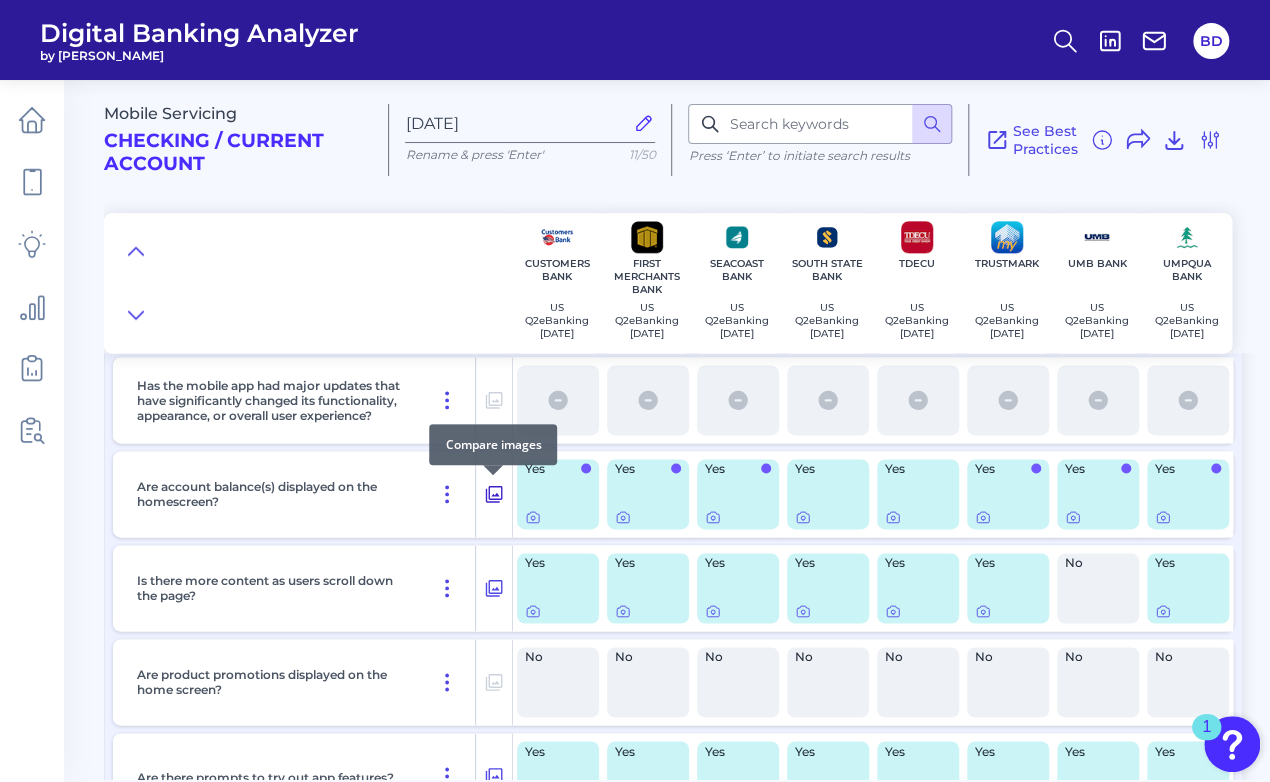 click 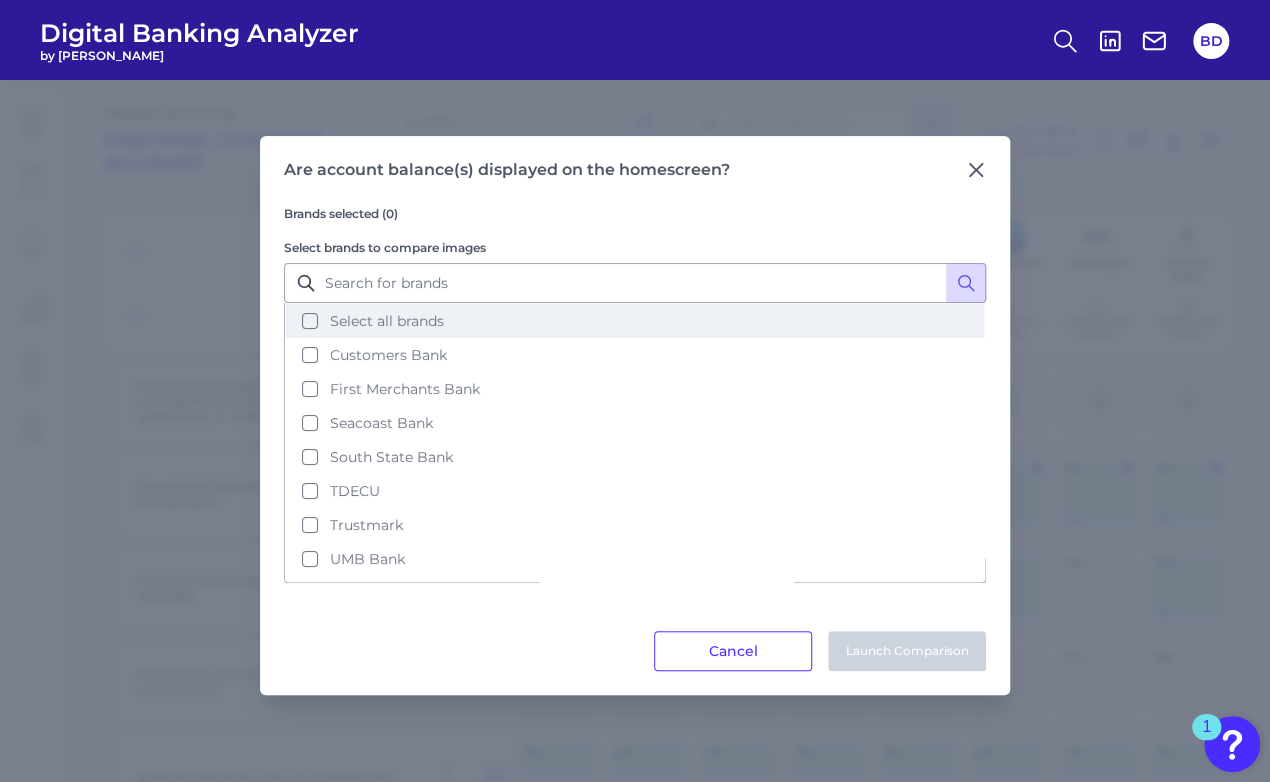 click on "Select all brands" at bounding box center (635, 321) 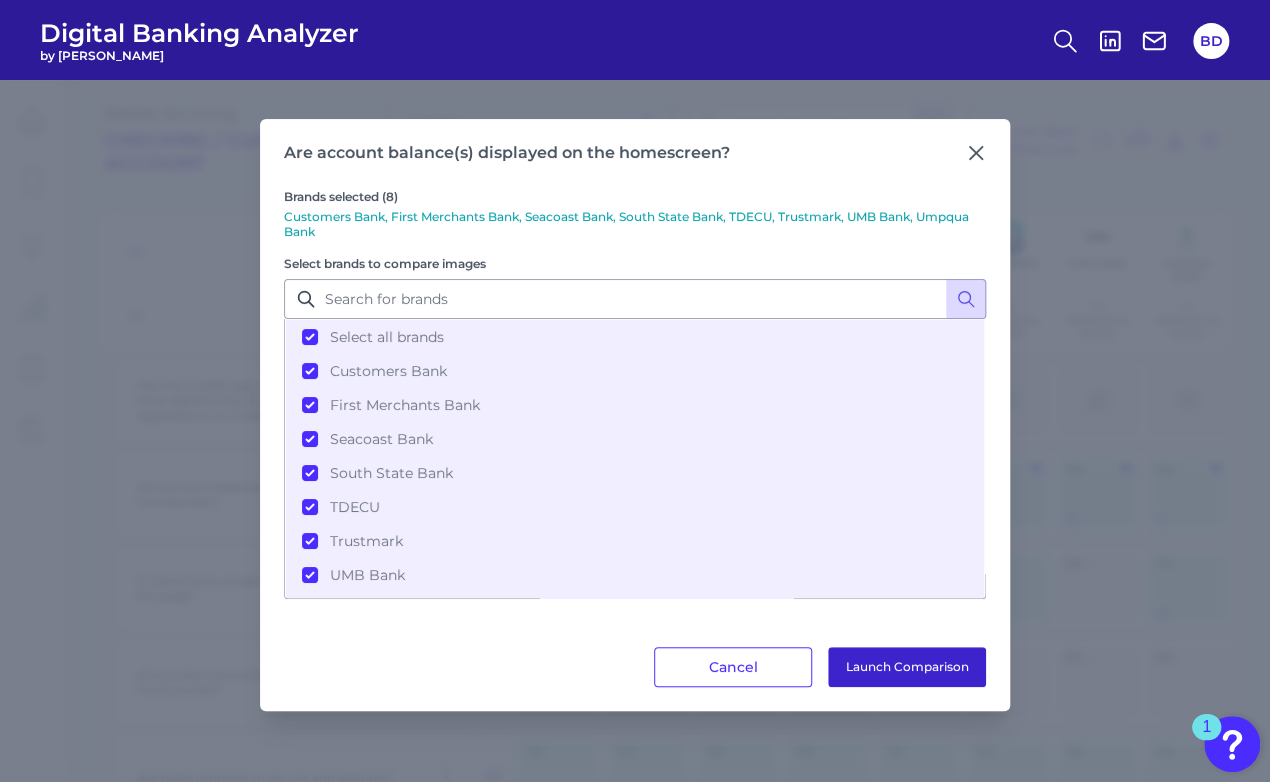 click on "Launch Comparison" at bounding box center [907, 667] 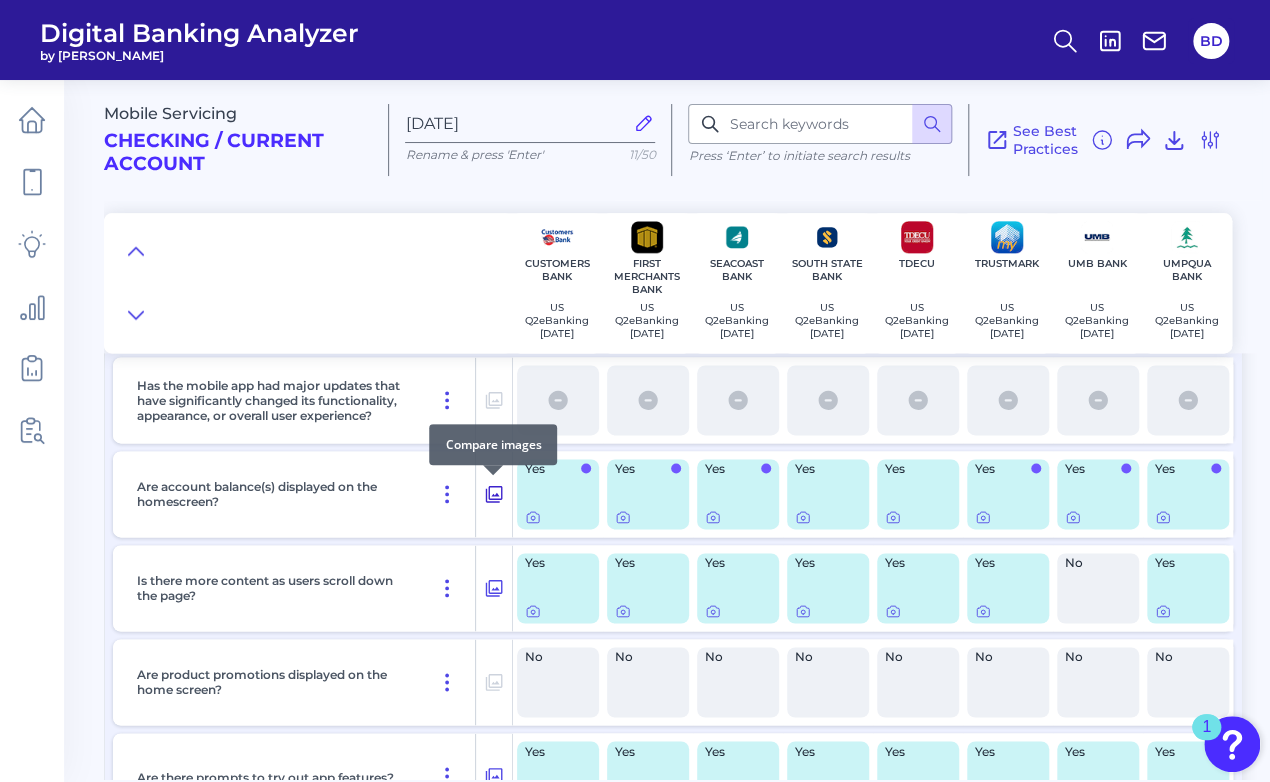 click 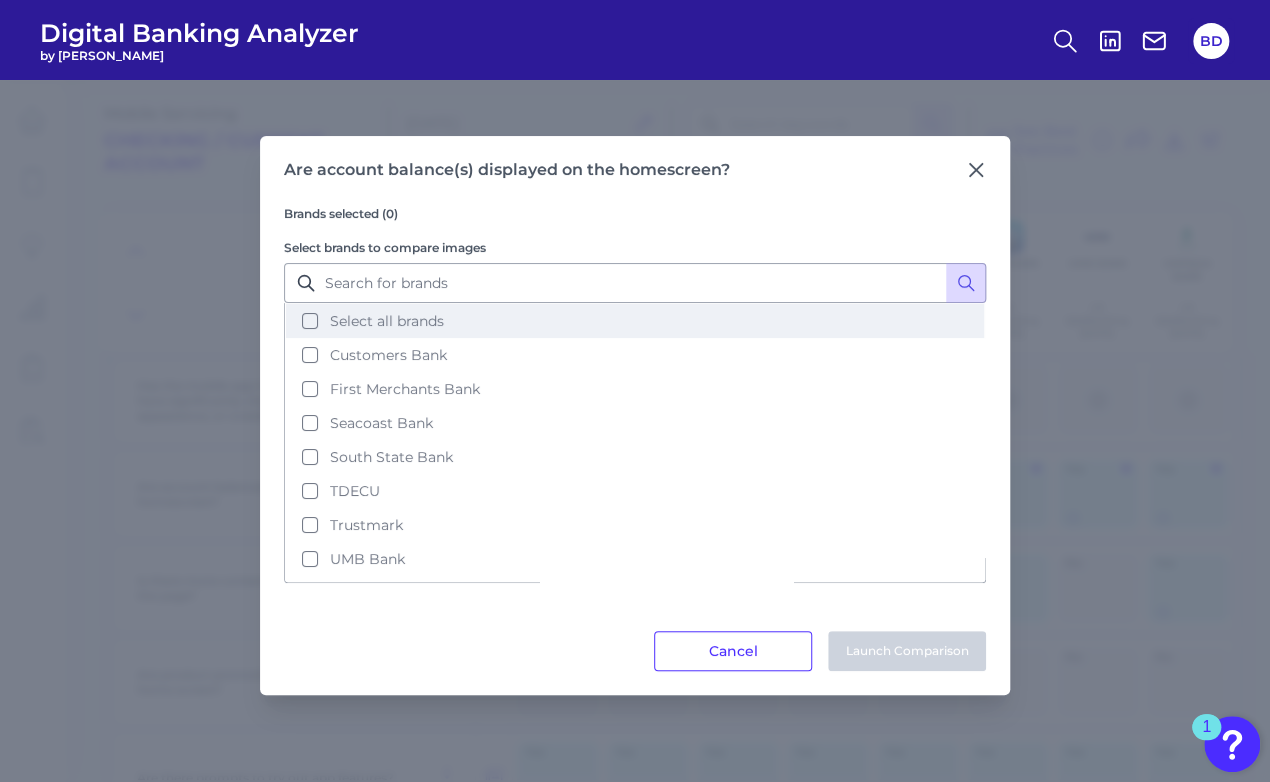 click on "Select all brands" at bounding box center [635, 321] 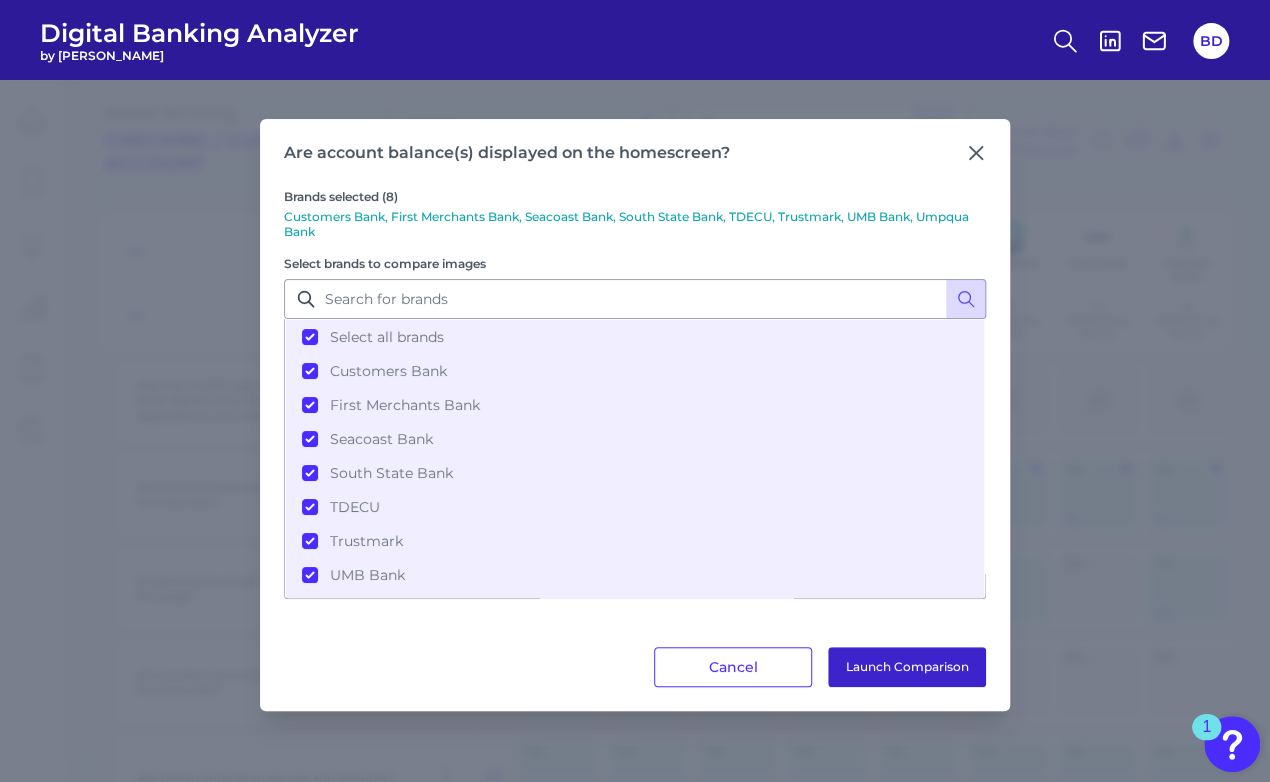 click on "Launch Comparison" at bounding box center [907, 667] 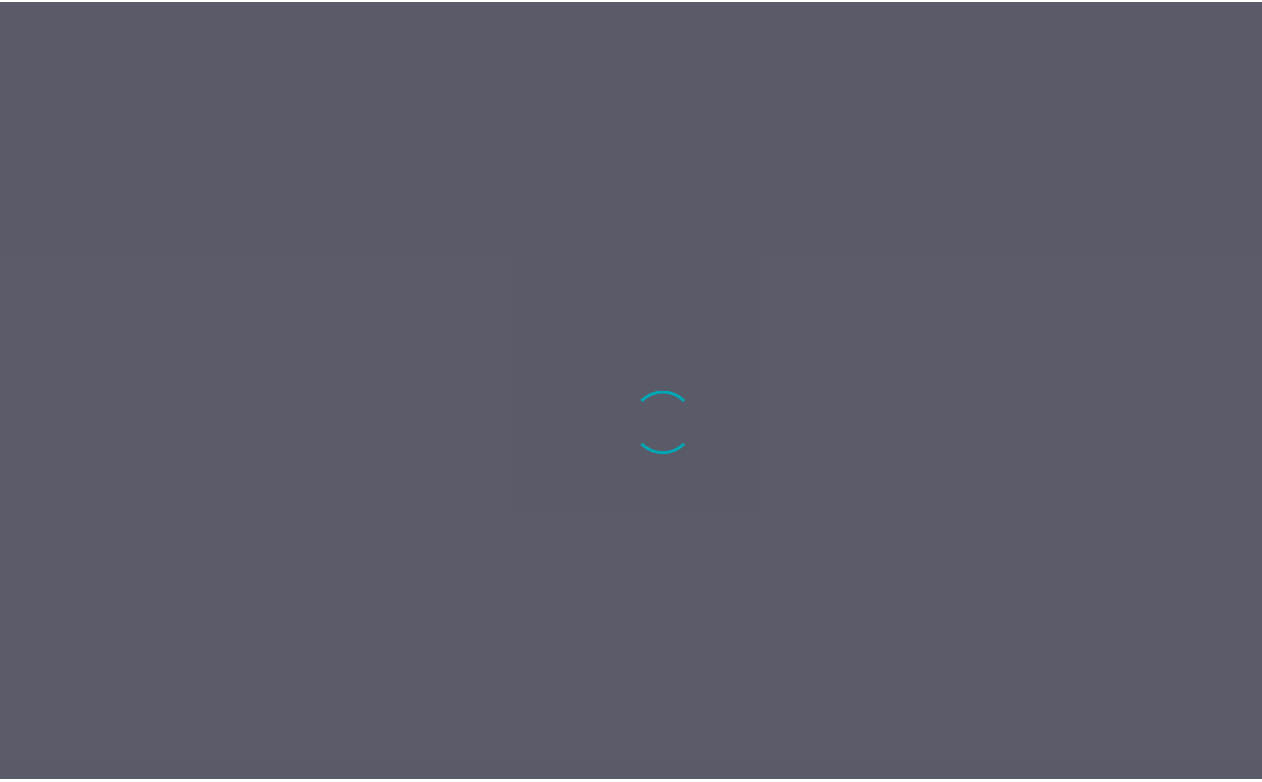 scroll, scrollTop: 0, scrollLeft: 0, axis: both 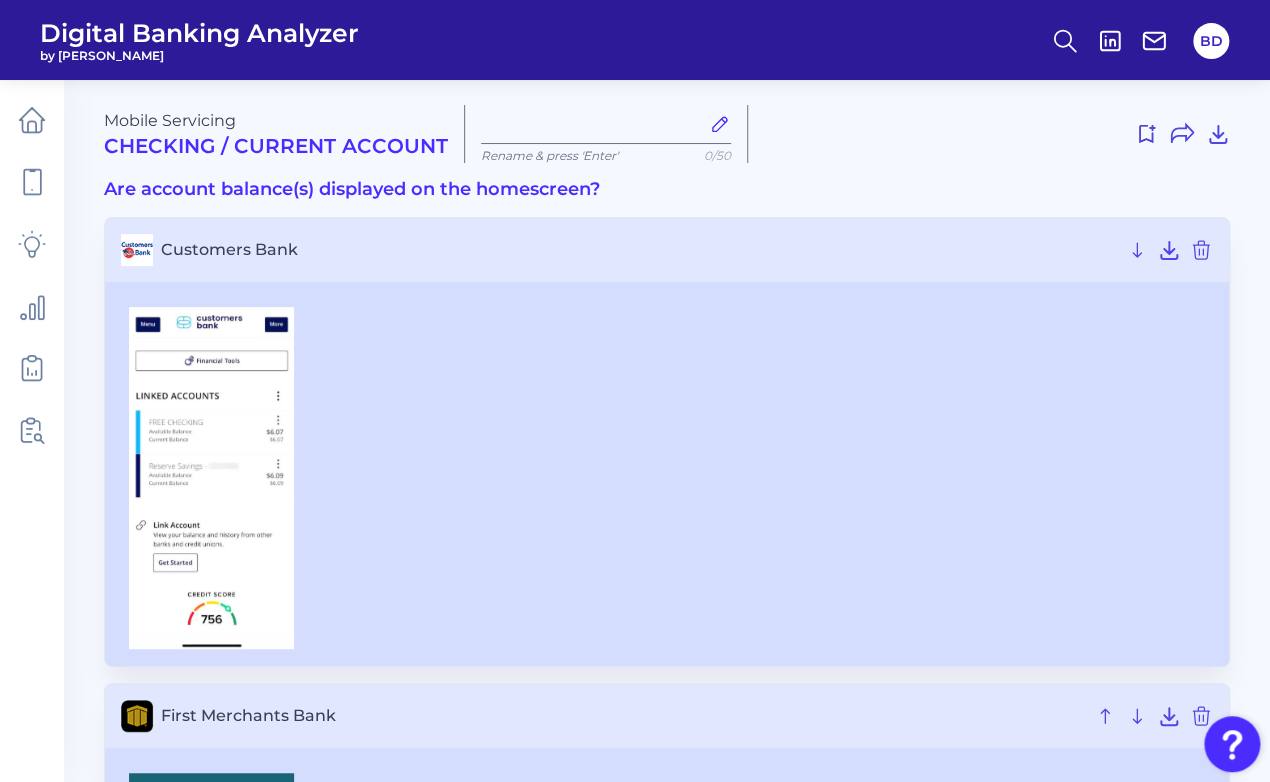 type on "[DATE]" 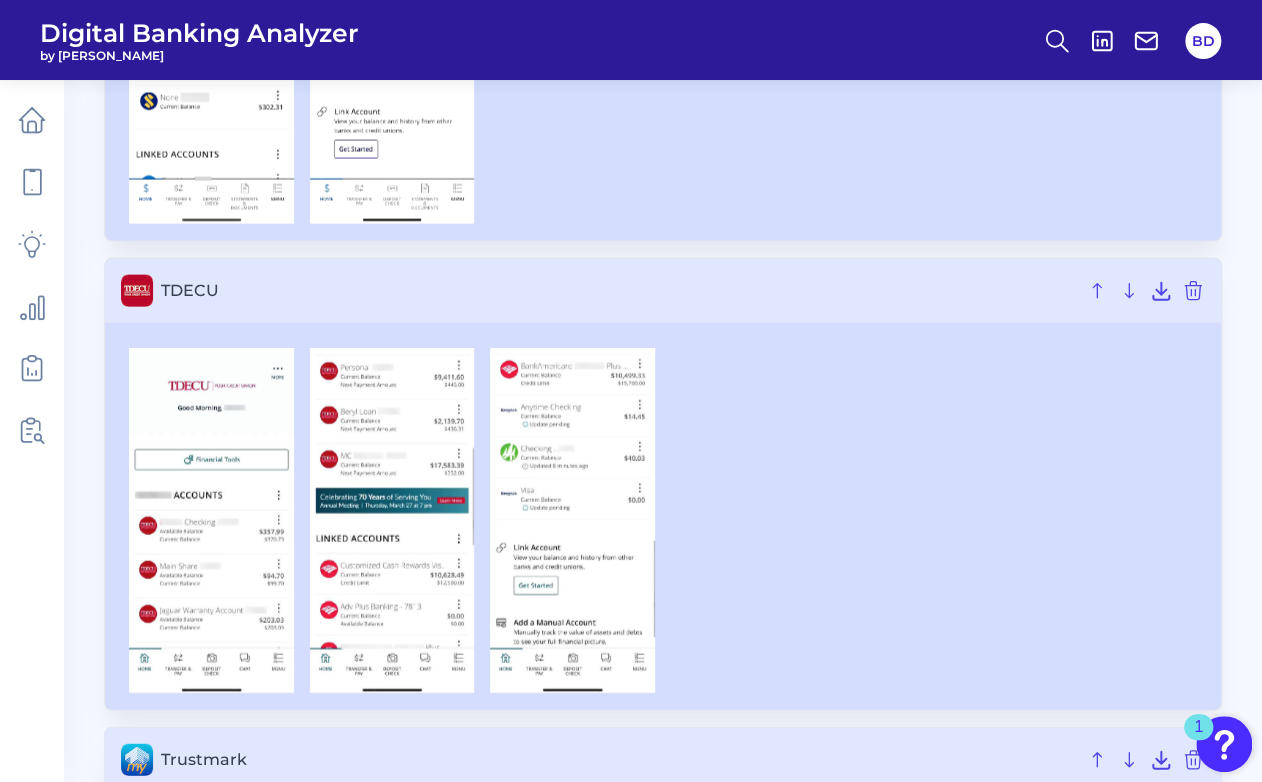scroll, scrollTop: 1716, scrollLeft: 0, axis: vertical 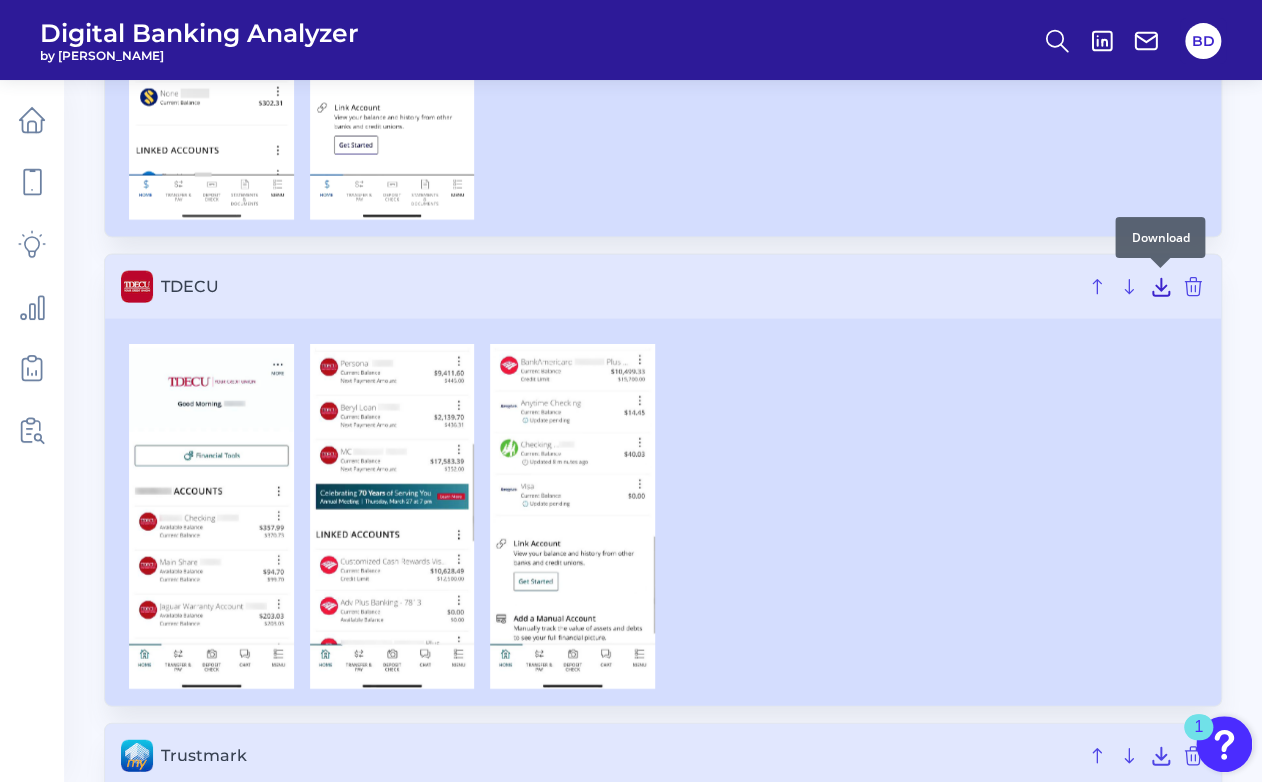 click 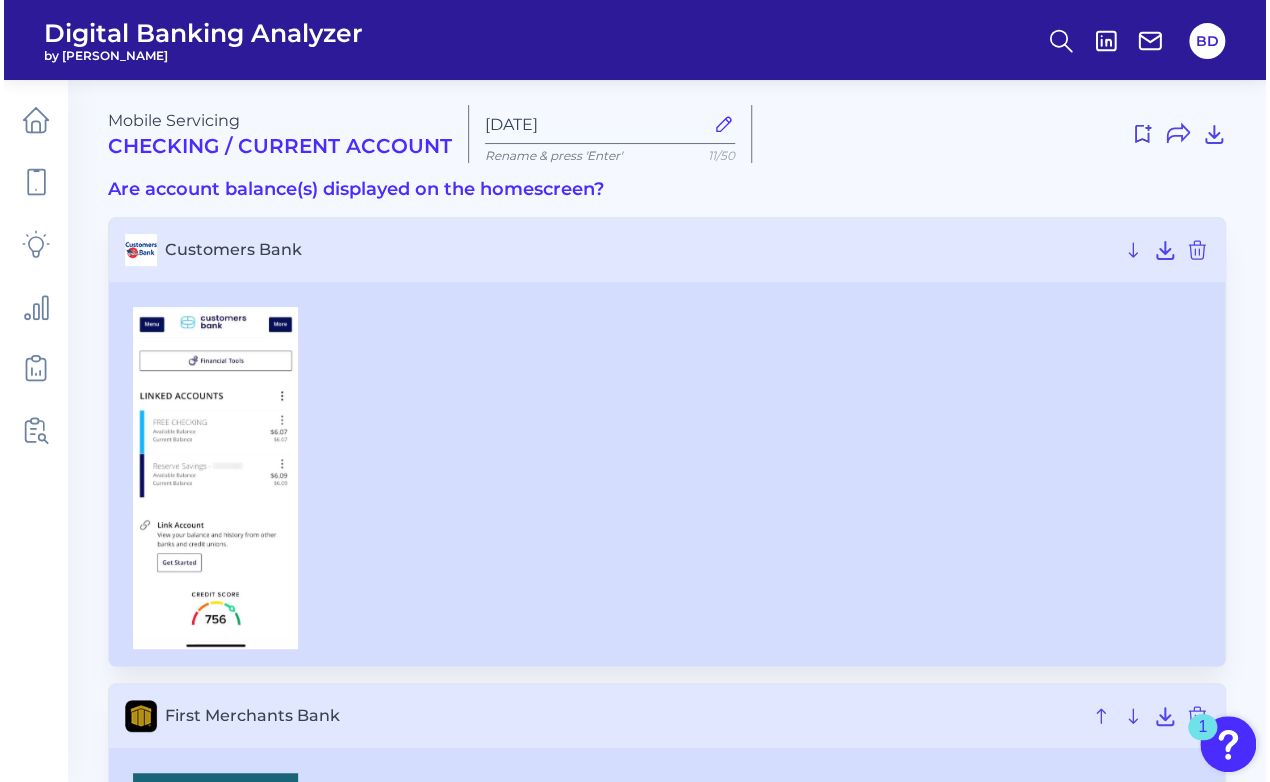 scroll, scrollTop: 0, scrollLeft: 0, axis: both 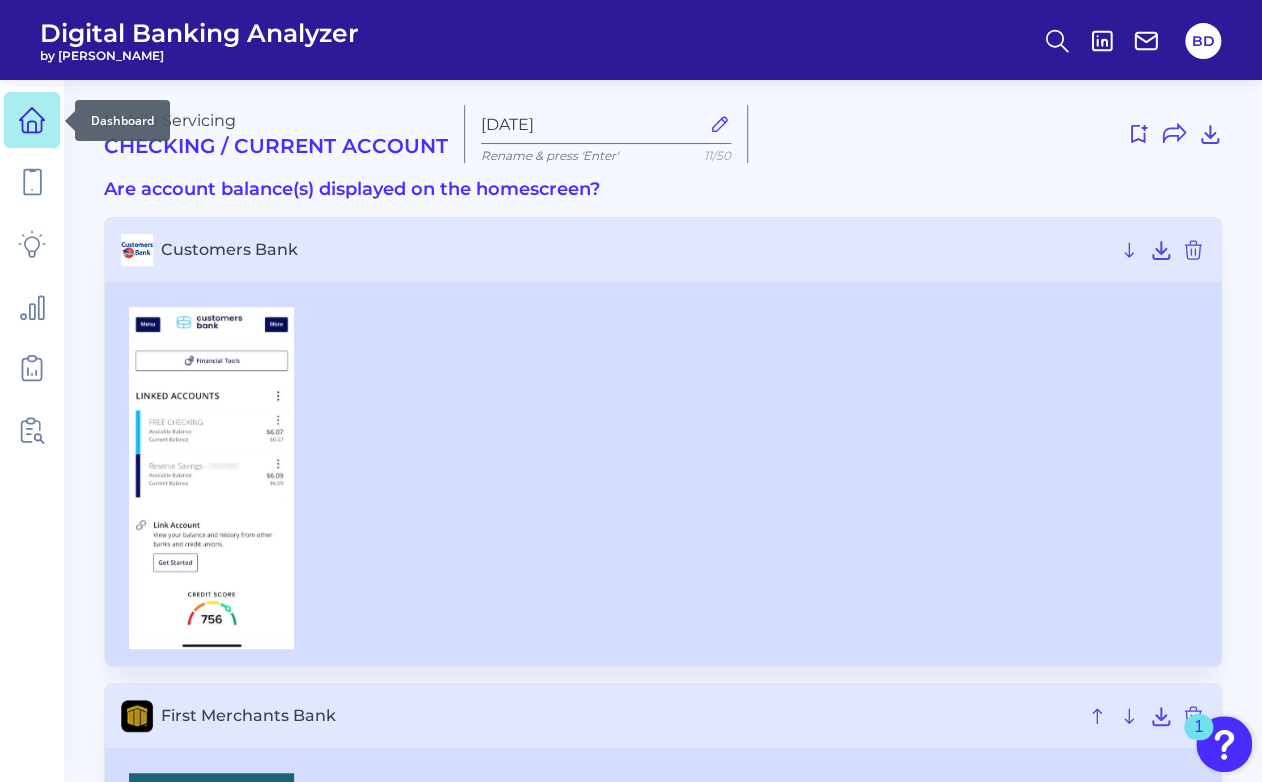 click 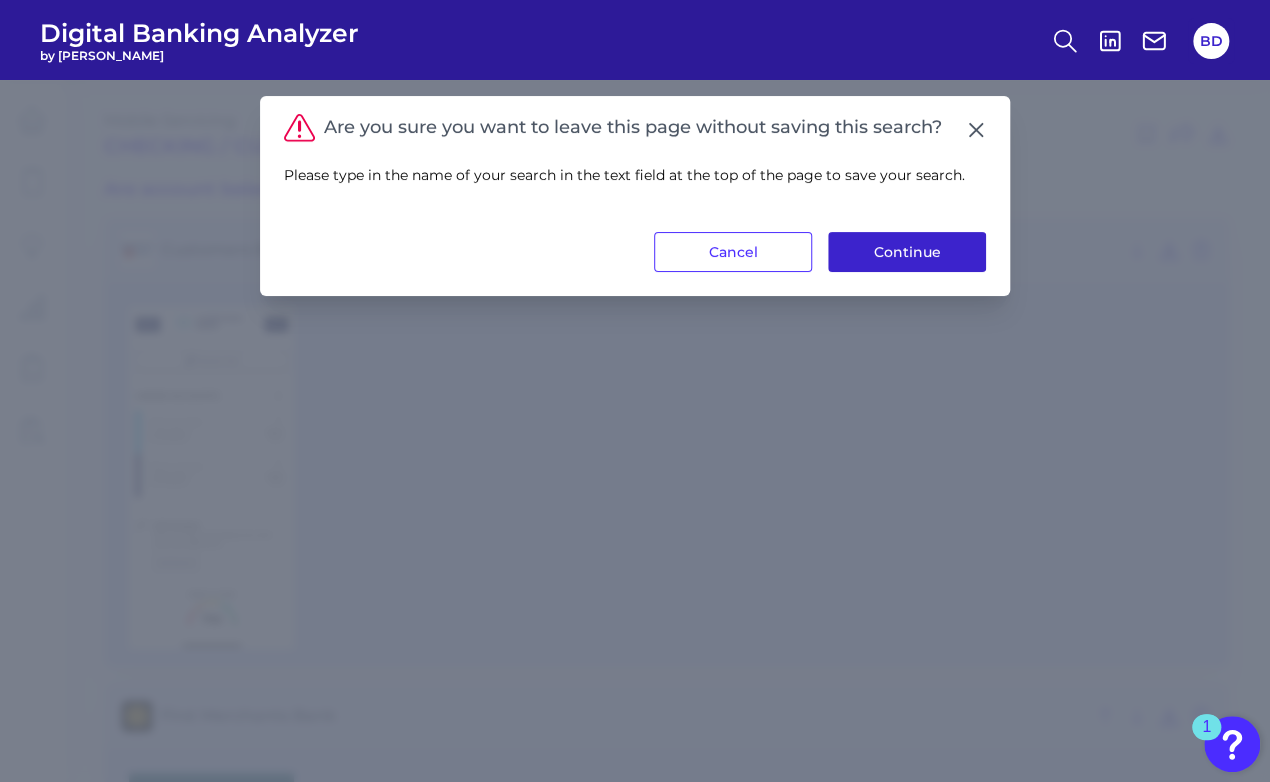 click on "Continue" at bounding box center [907, 252] 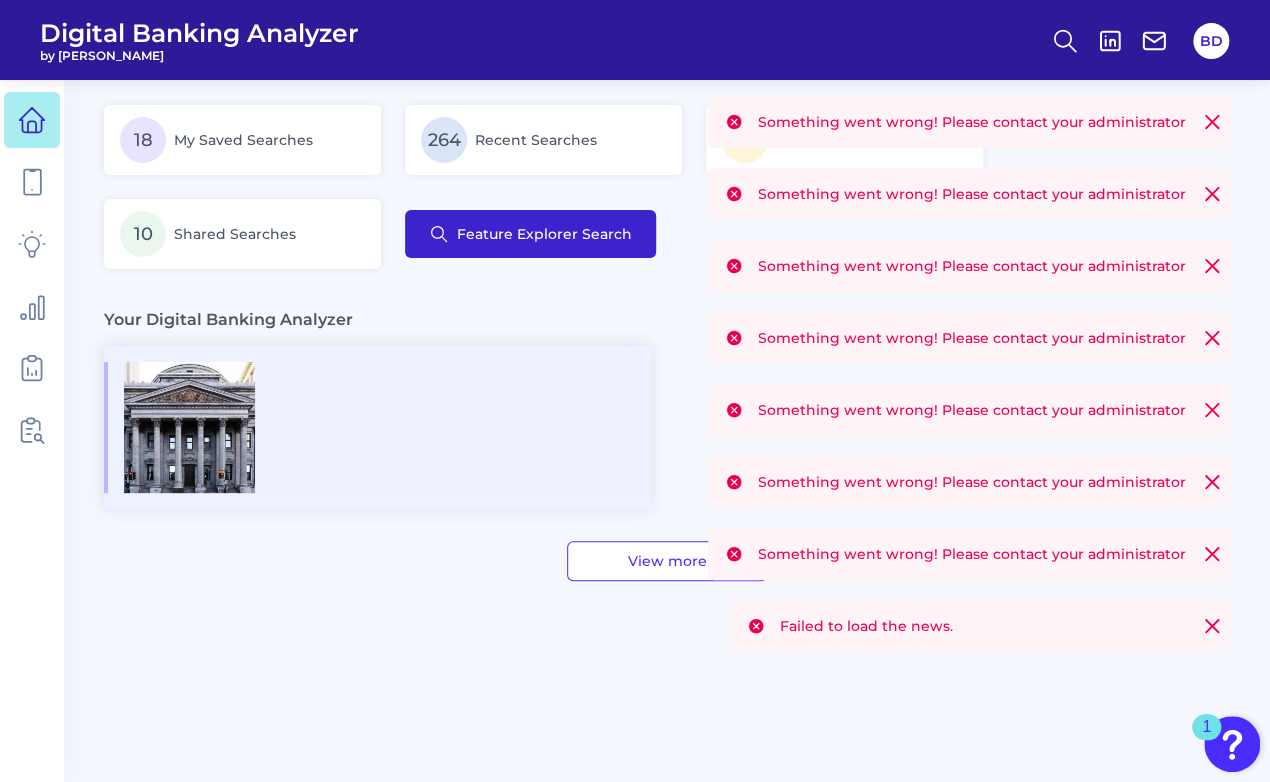 click on "Feature Explorer Search" at bounding box center (530, 234) 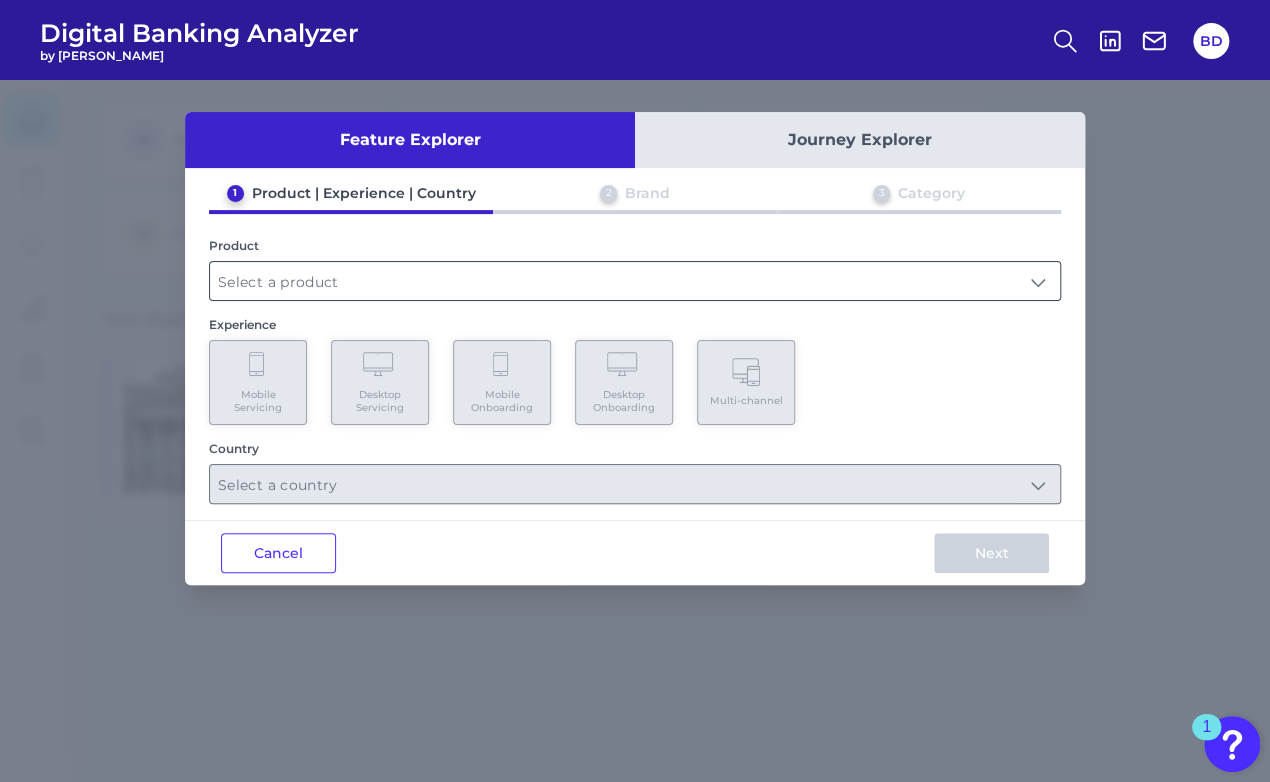 click at bounding box center (635, 281) 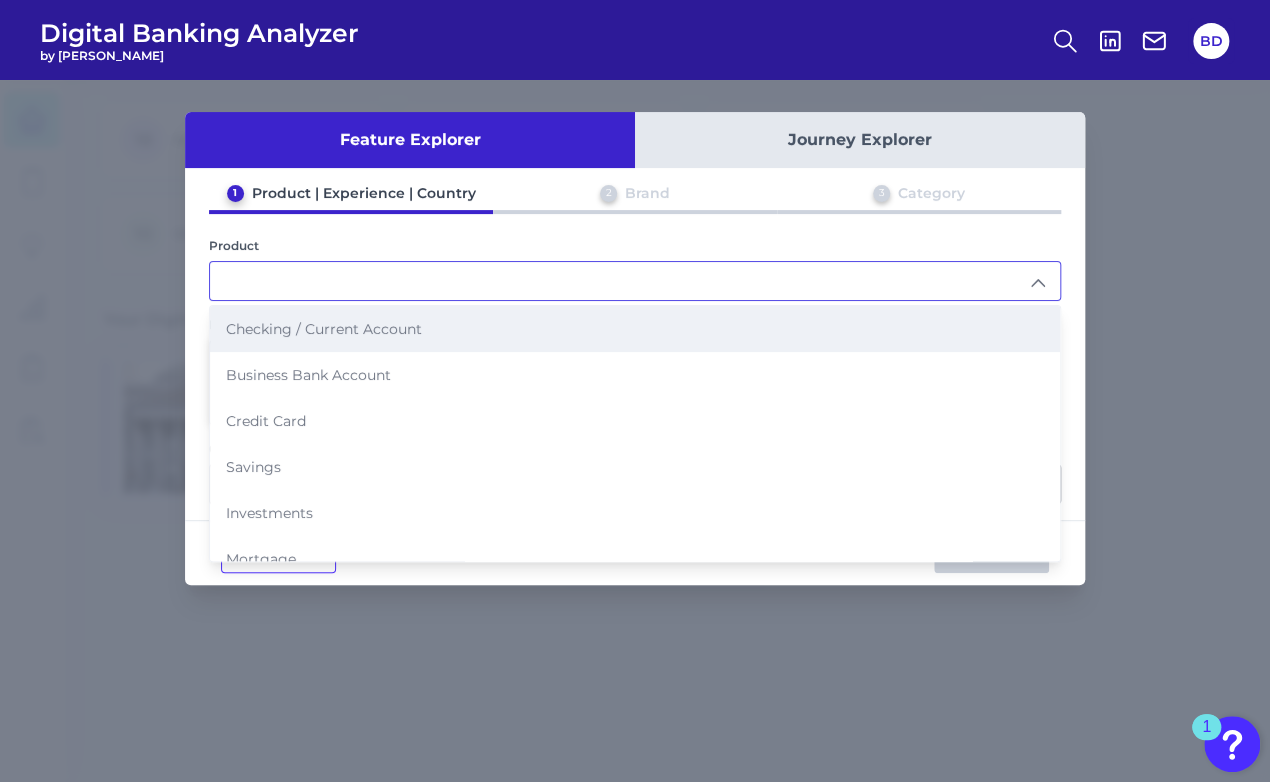 click on "Checking / Current Account" at bounding box center [324, 329] 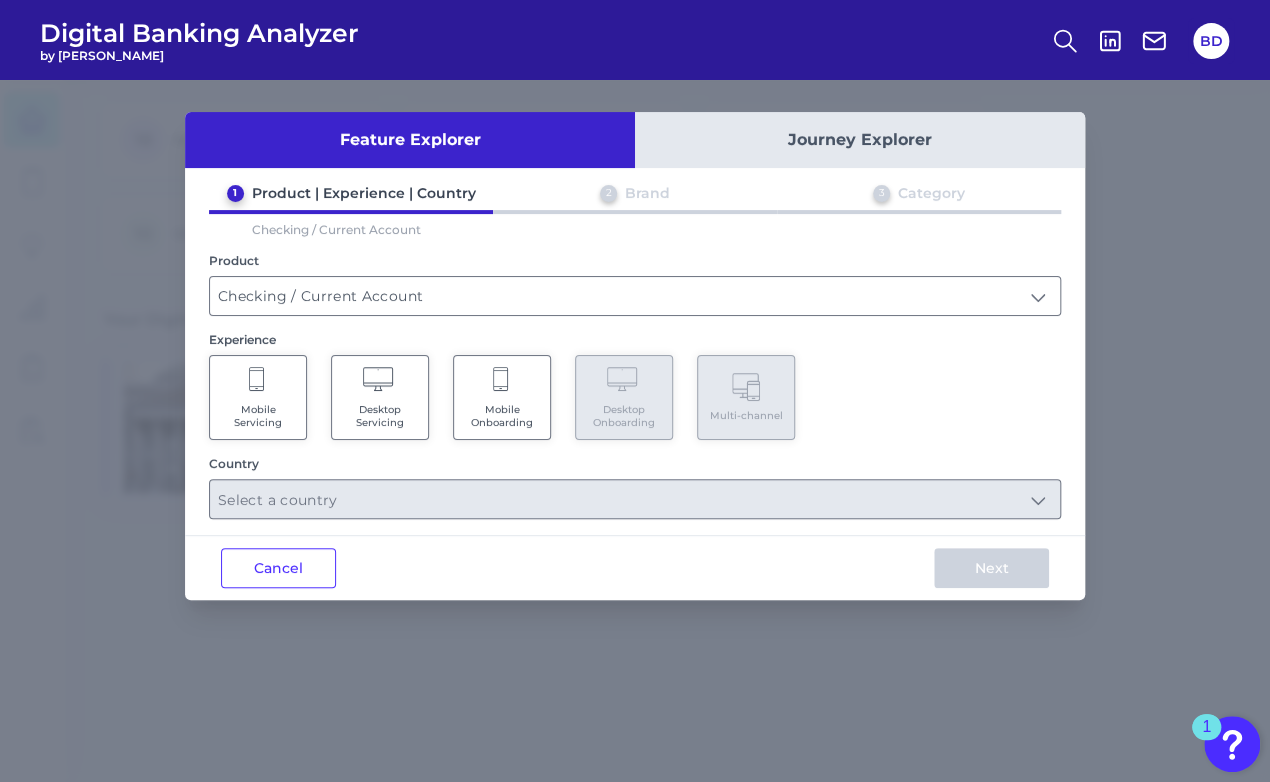 click 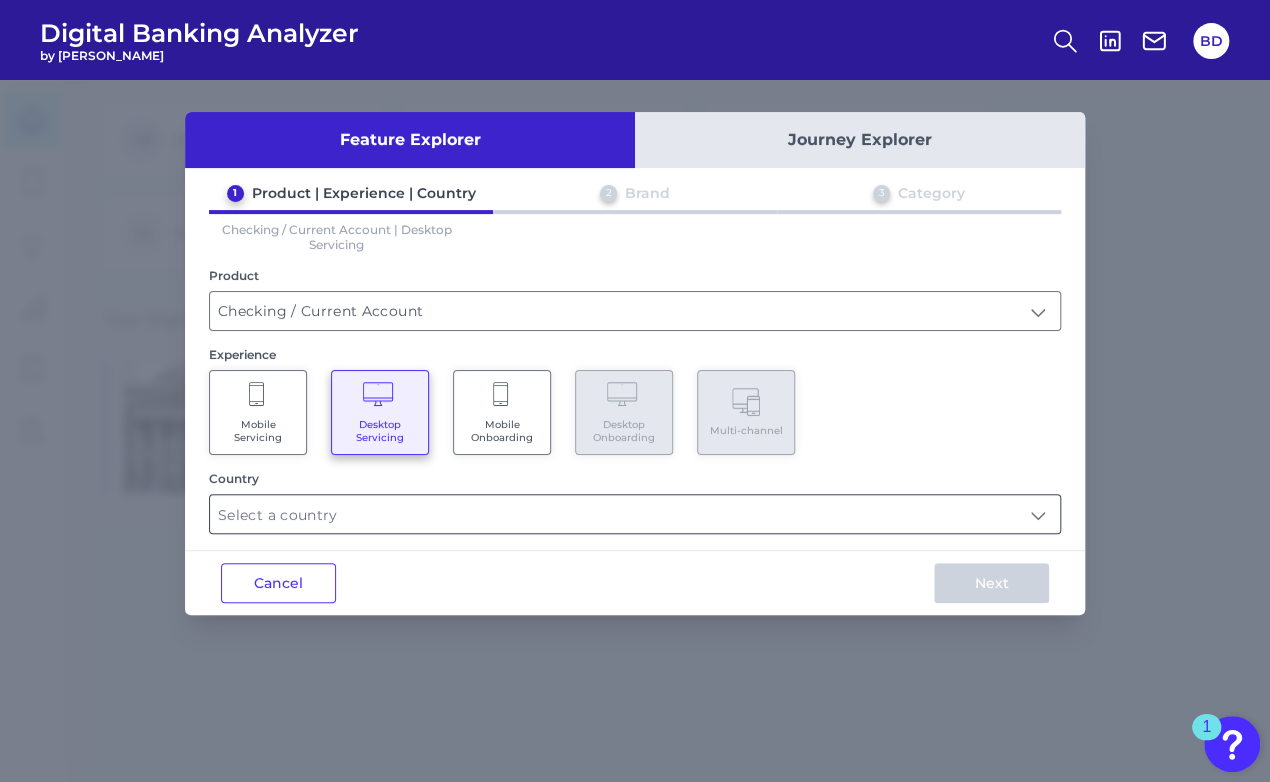 click at bounding box center (635, 514) 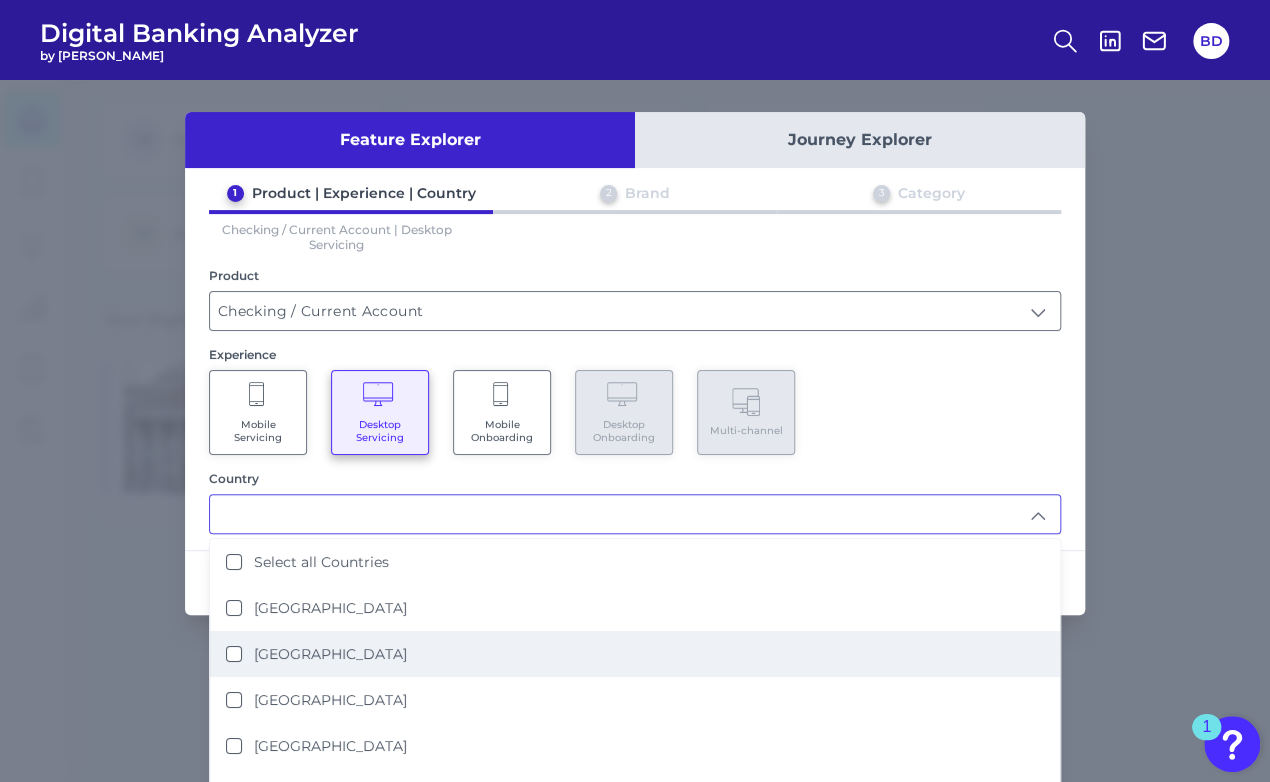 click on "[GEOGRAPHIC_DATA]" at bounding box center [234, 654] 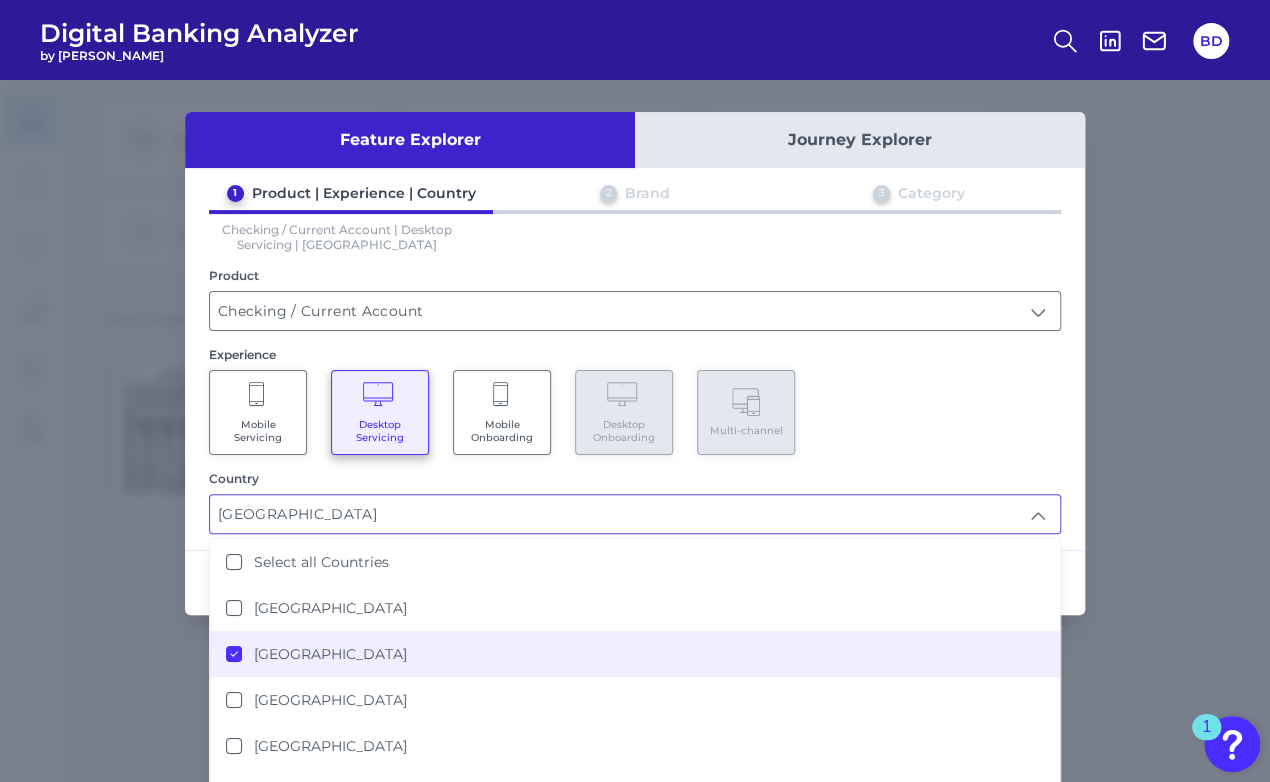click on "Mobile Servicing Desktop Servicing Mobile Onboarding Desktop Onboarding Multi-channel" at bounding box center (635, 412) 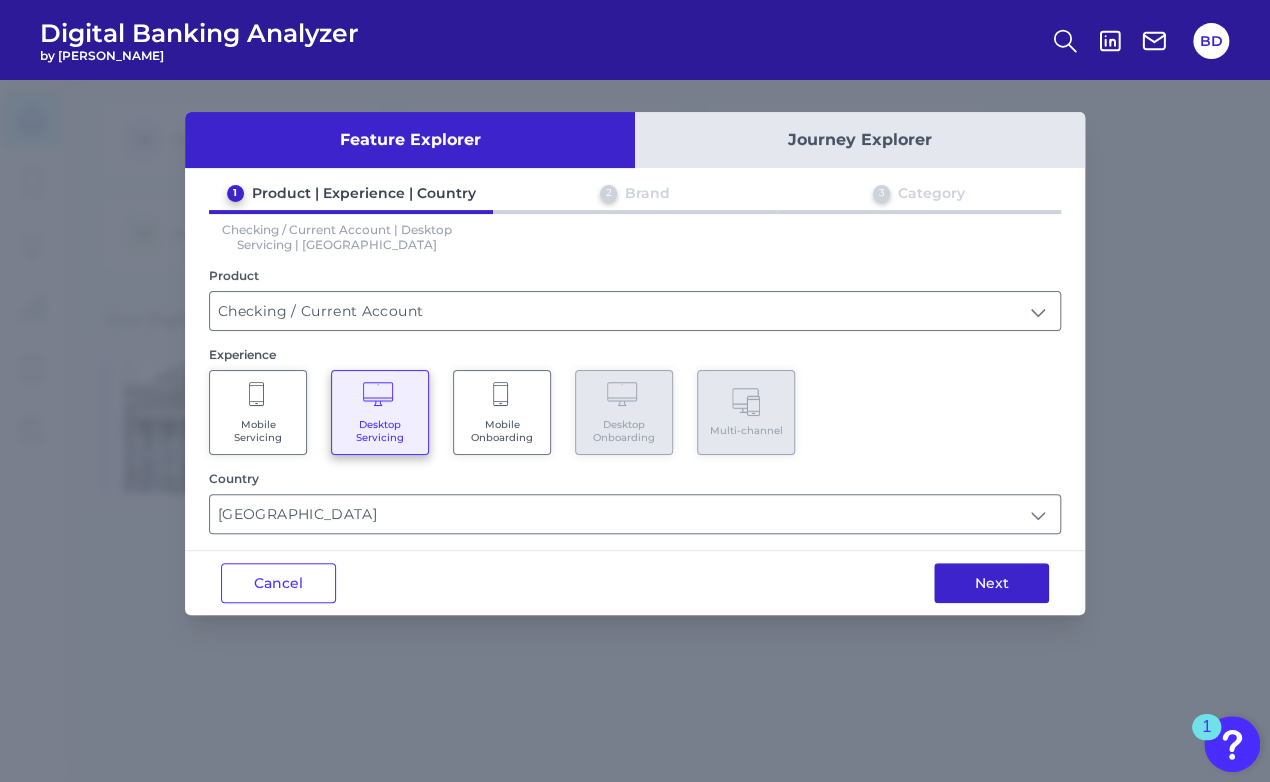 click on "Next" at bounding box center (991, 583) 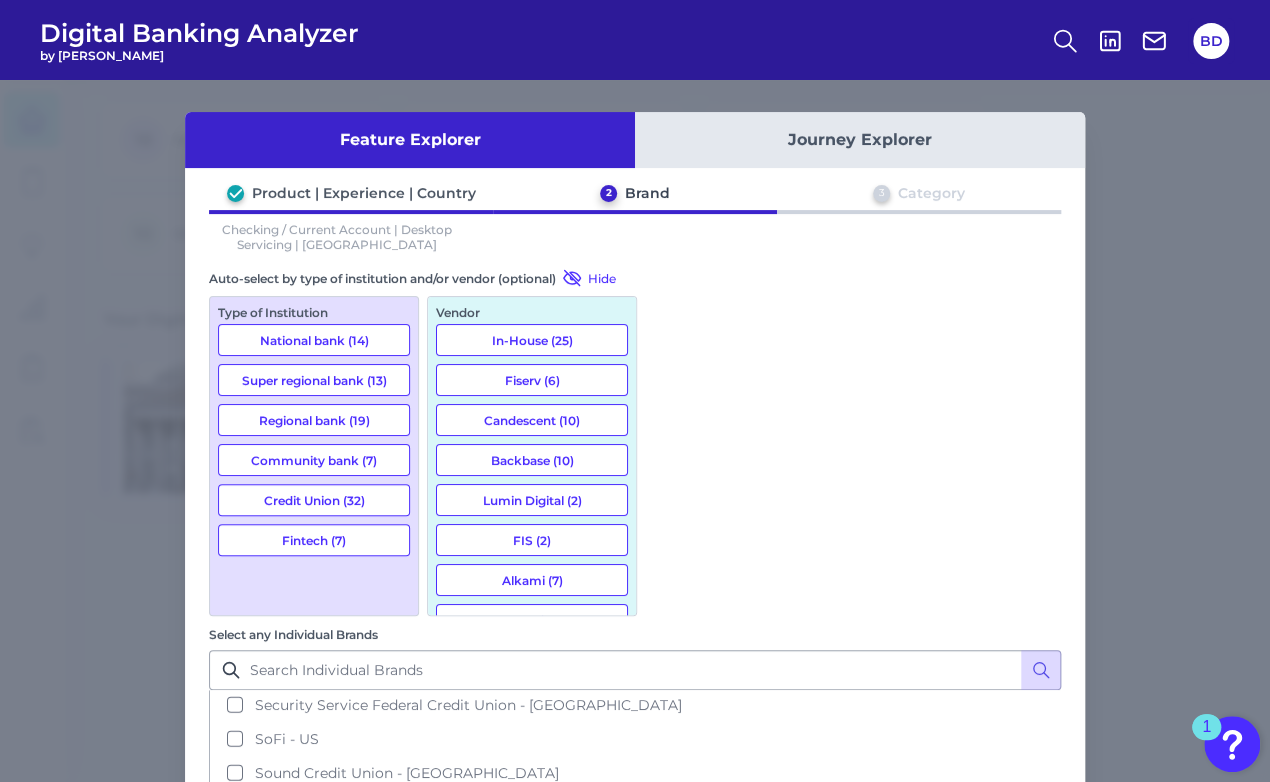 scroll, scrollTop: 2452, scrollLeft: 0, axis: vertical 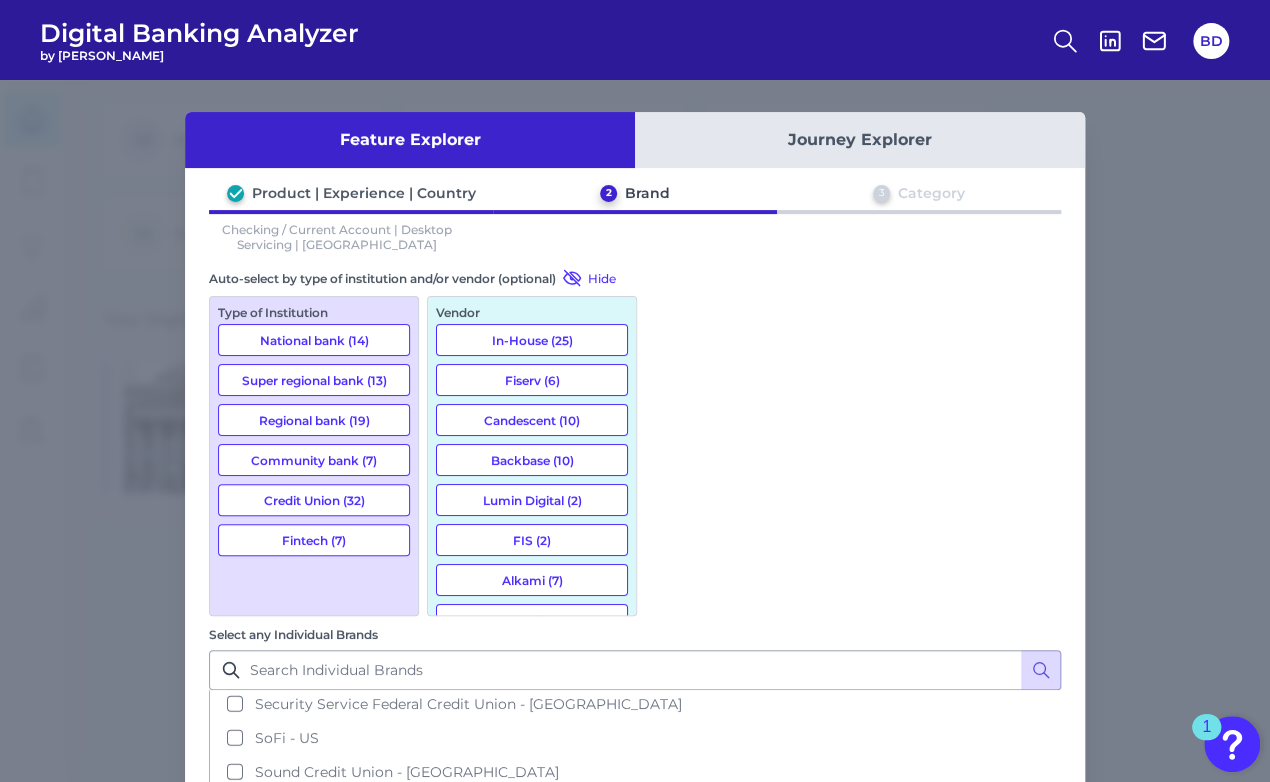 click on "[US_STATE] Dow Employees Credit Union - [GEOGRAPHIC_DATA]" at bounding box center [635, 942] 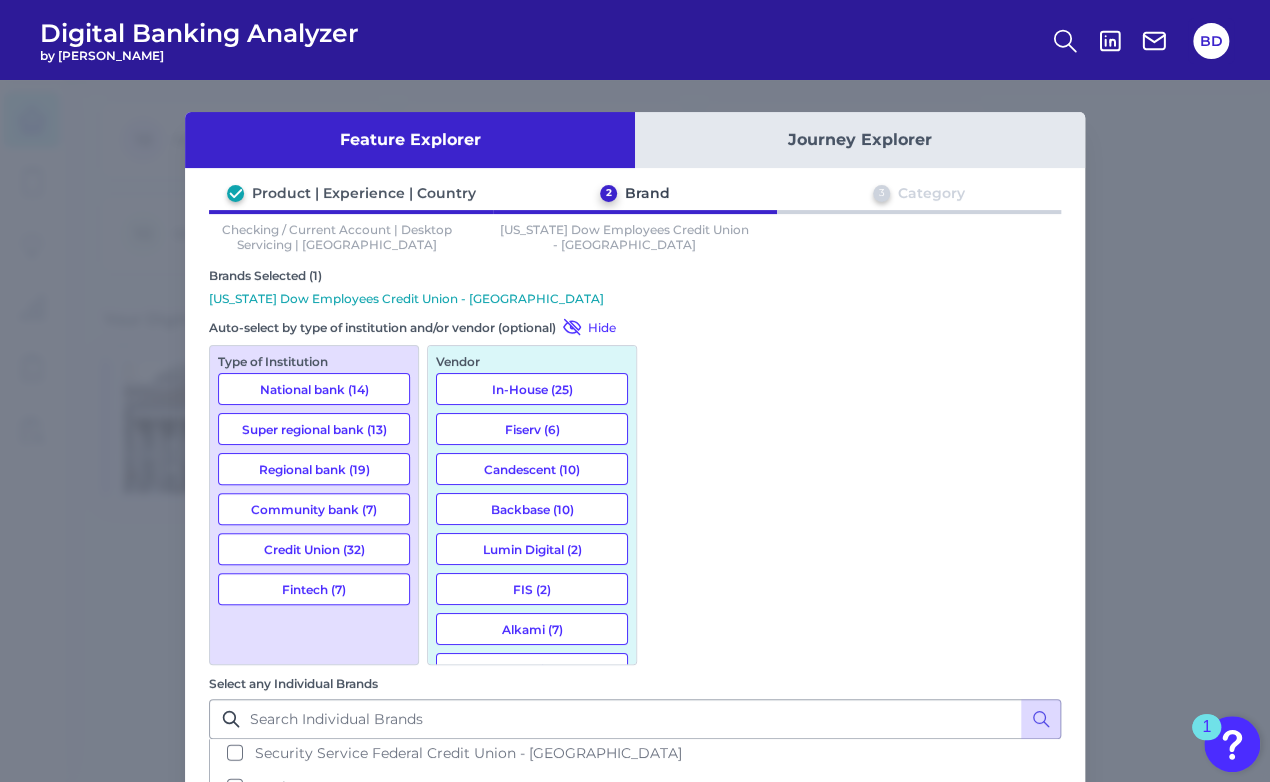click on "Next" at bounding box center (991, 1068) 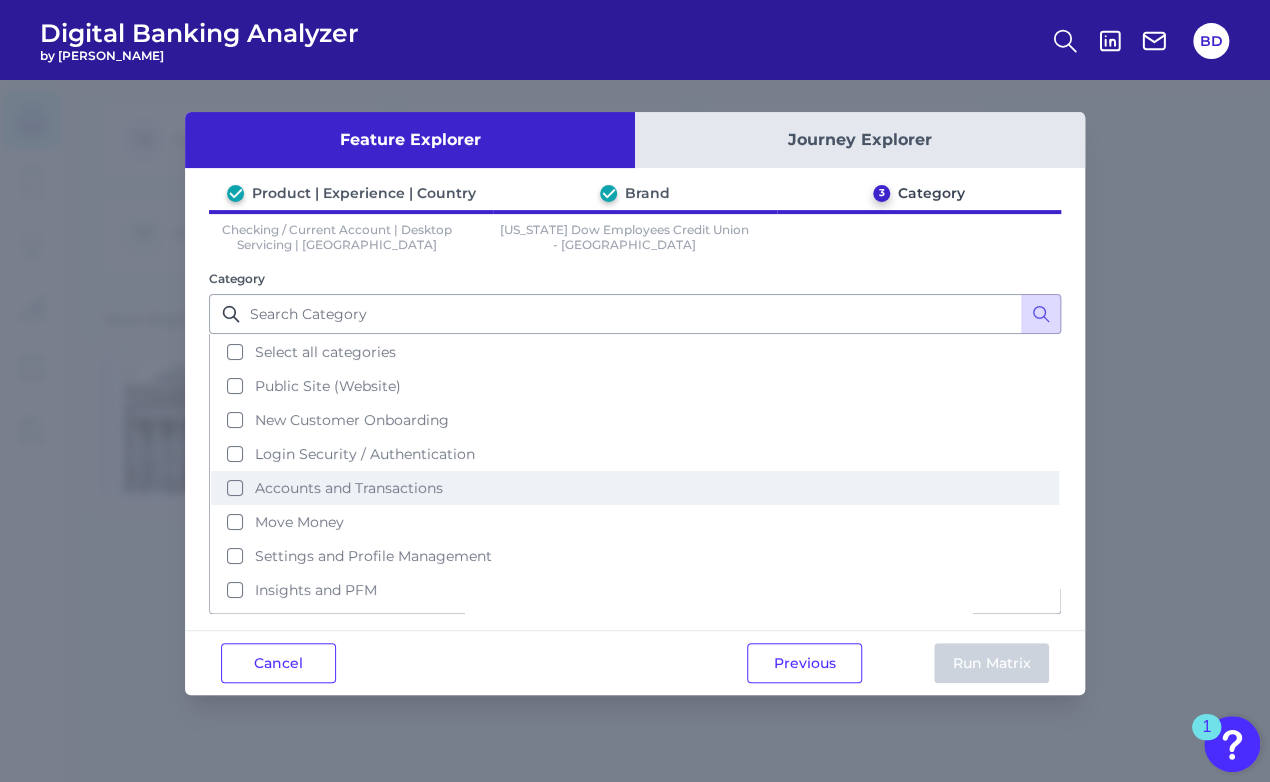 click on "Accounts and Transactions" at bounding box center (635, 488) 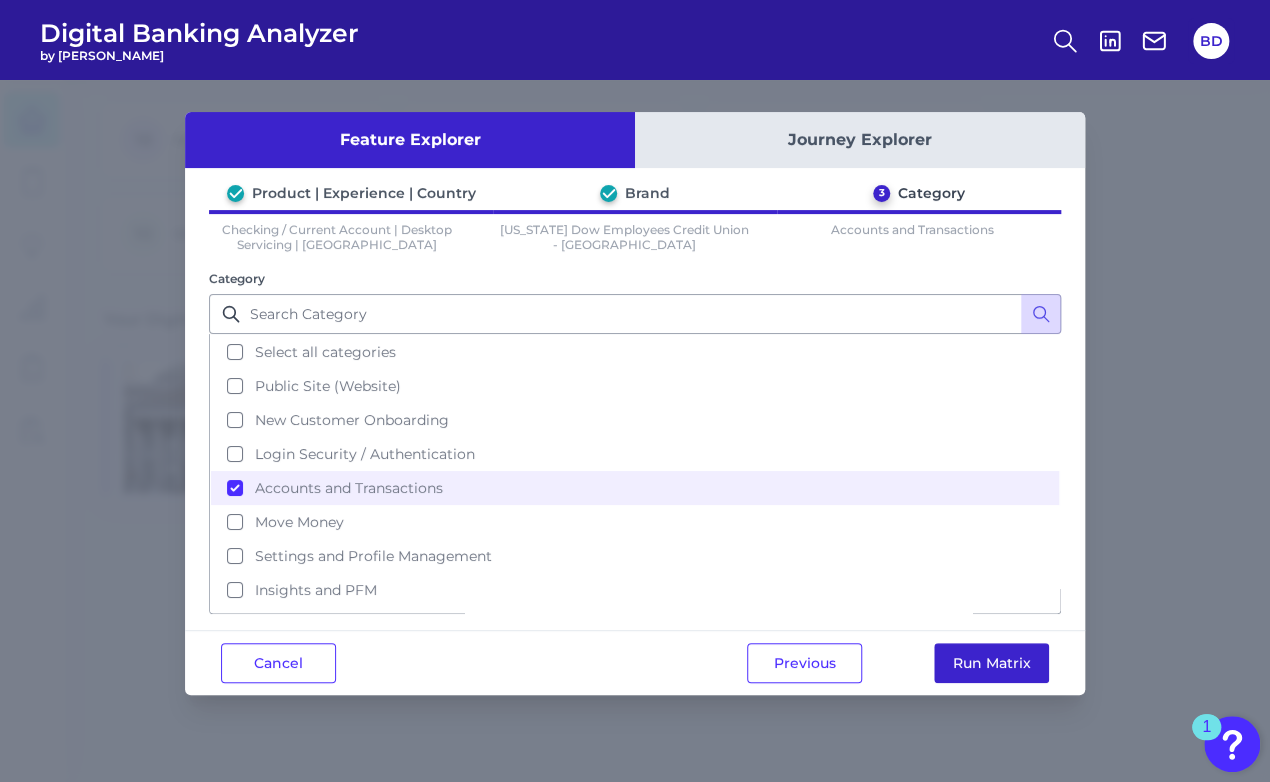 click on "Run Matrix" at bounding box center [991, 663] 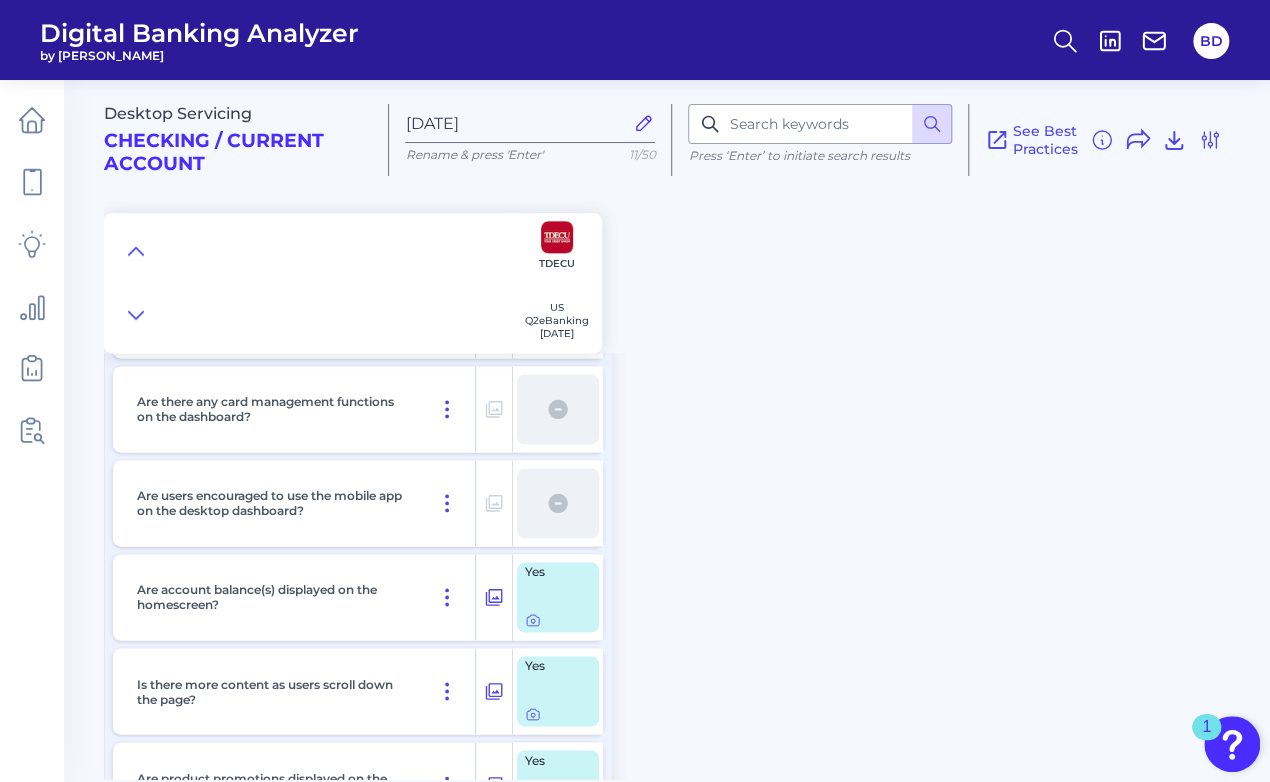 scroll, scrollTop: 973, scrollLeft: 0, axis: vertical 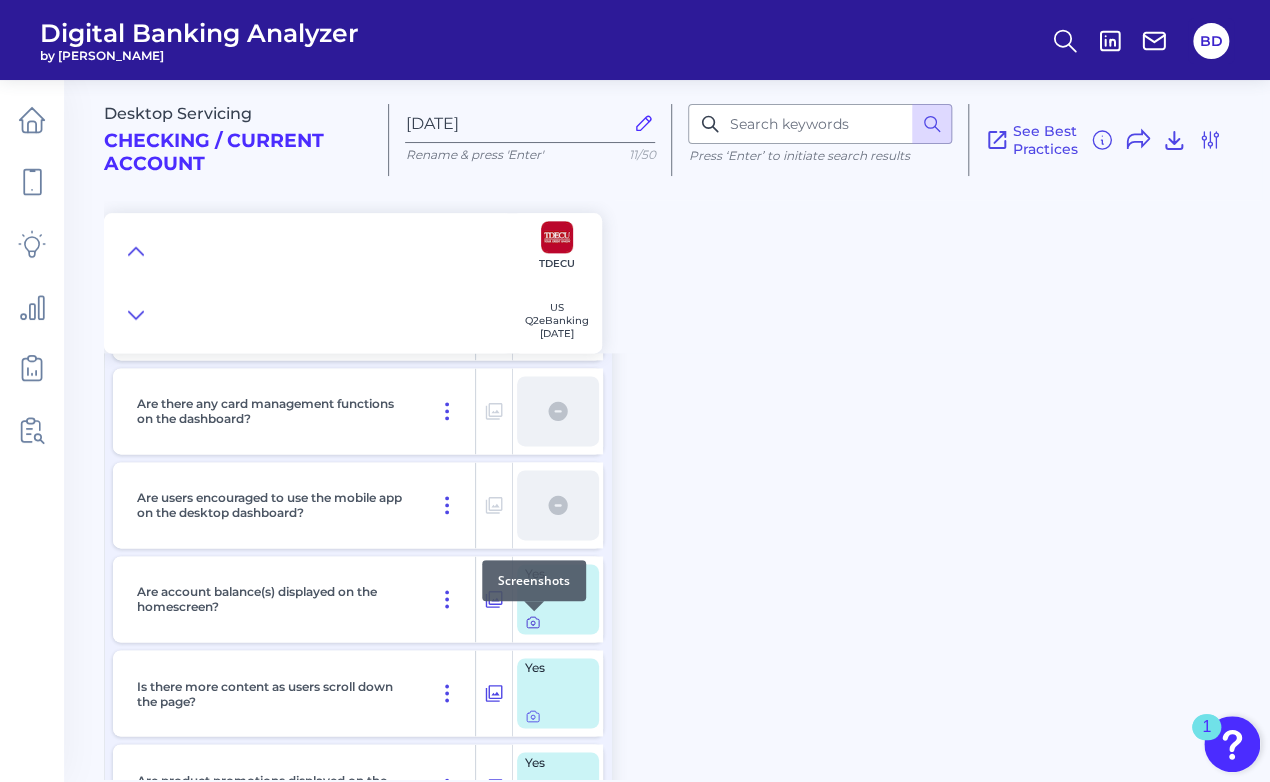 click 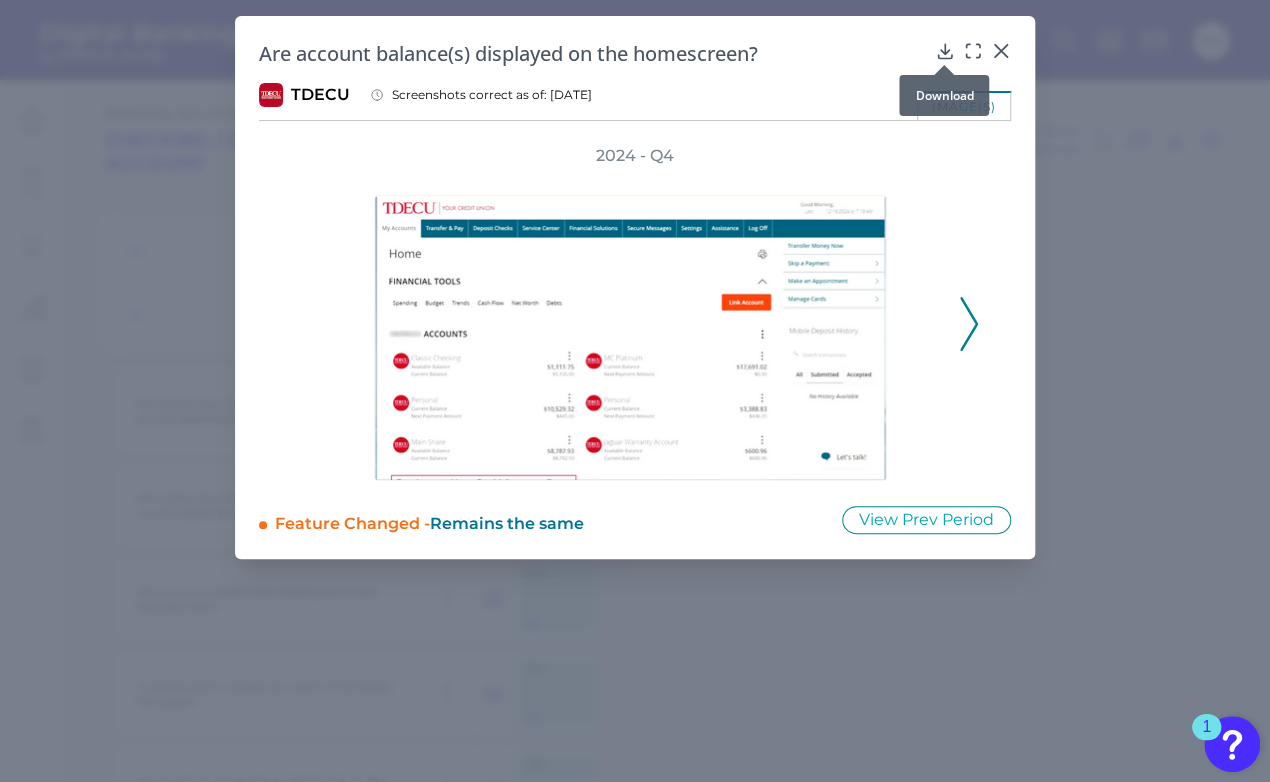 click 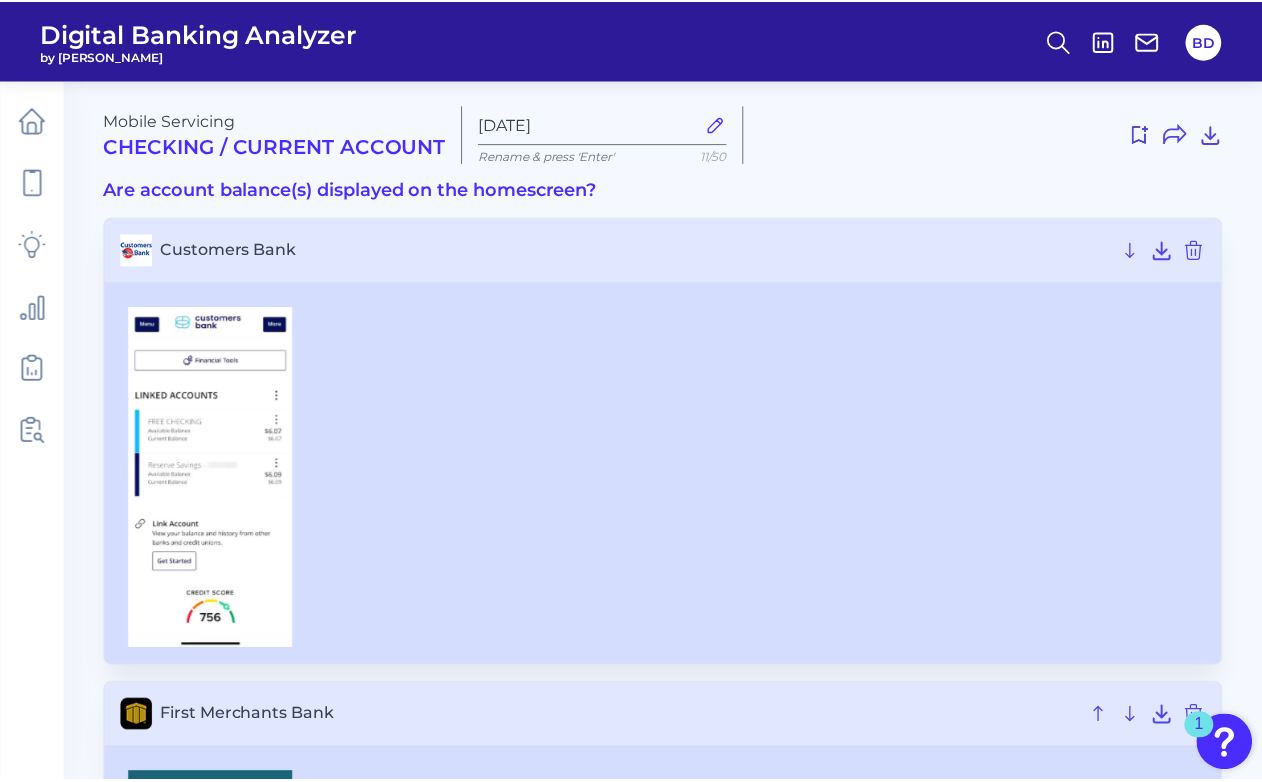 scroll, scrollTop: 0, scrollLeft: 0, axis: both 